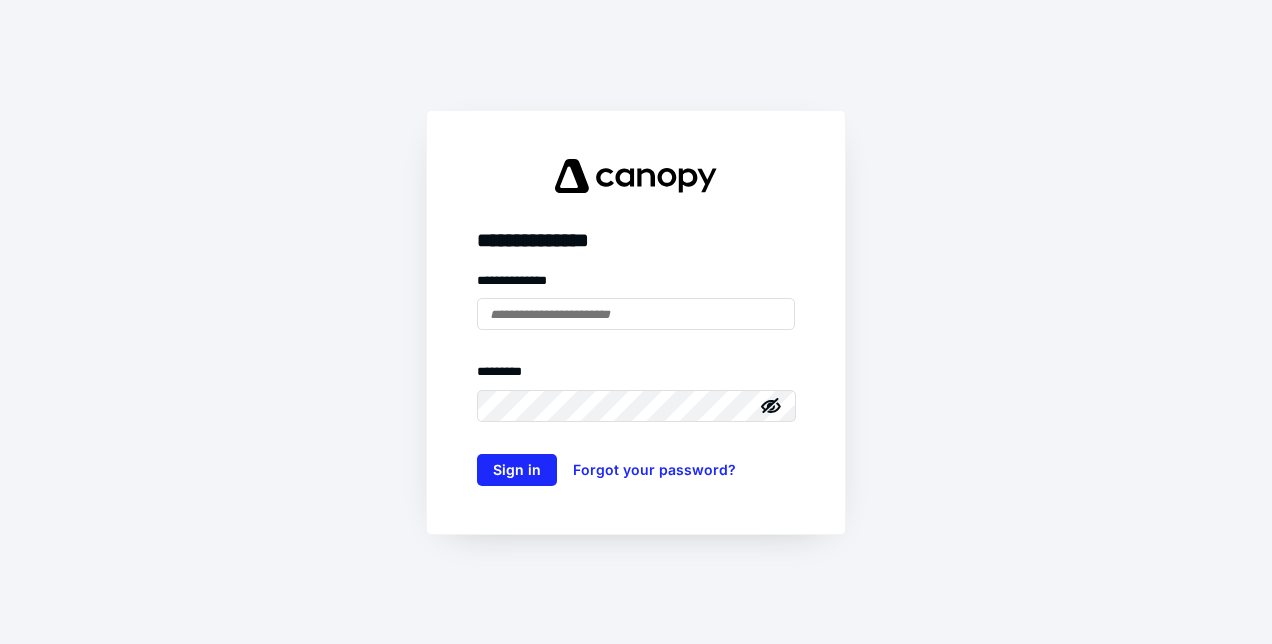 scroll, scrollTop: 0, scrollLeft: 0, axis: both 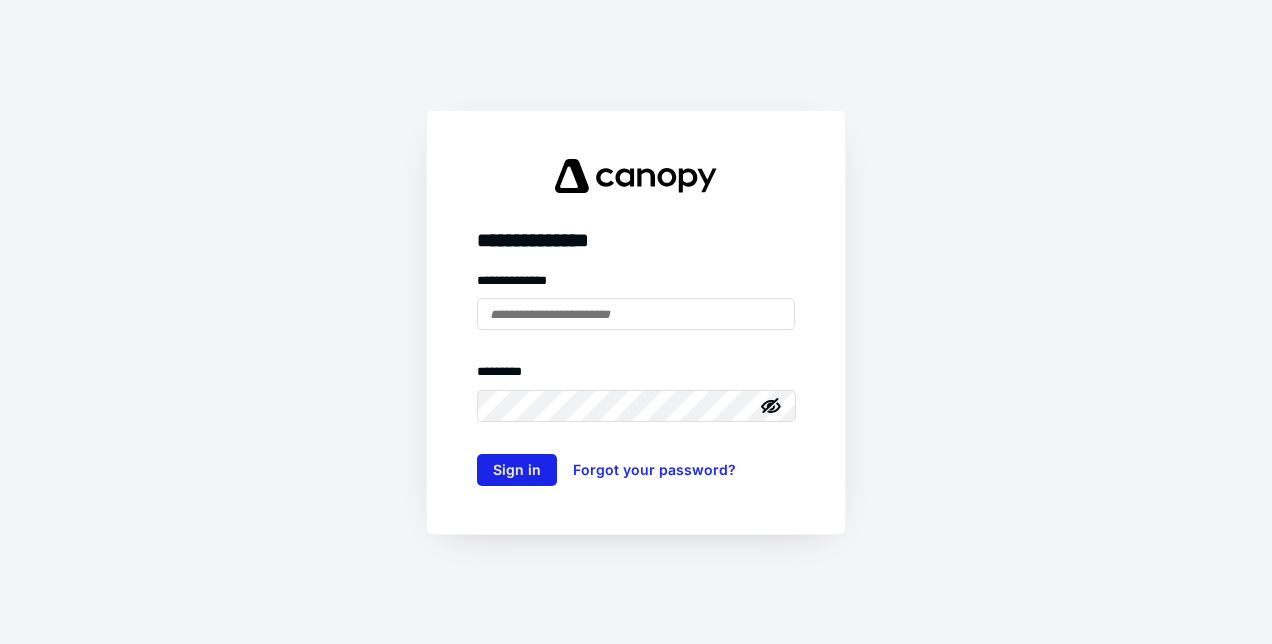 type on "**********" 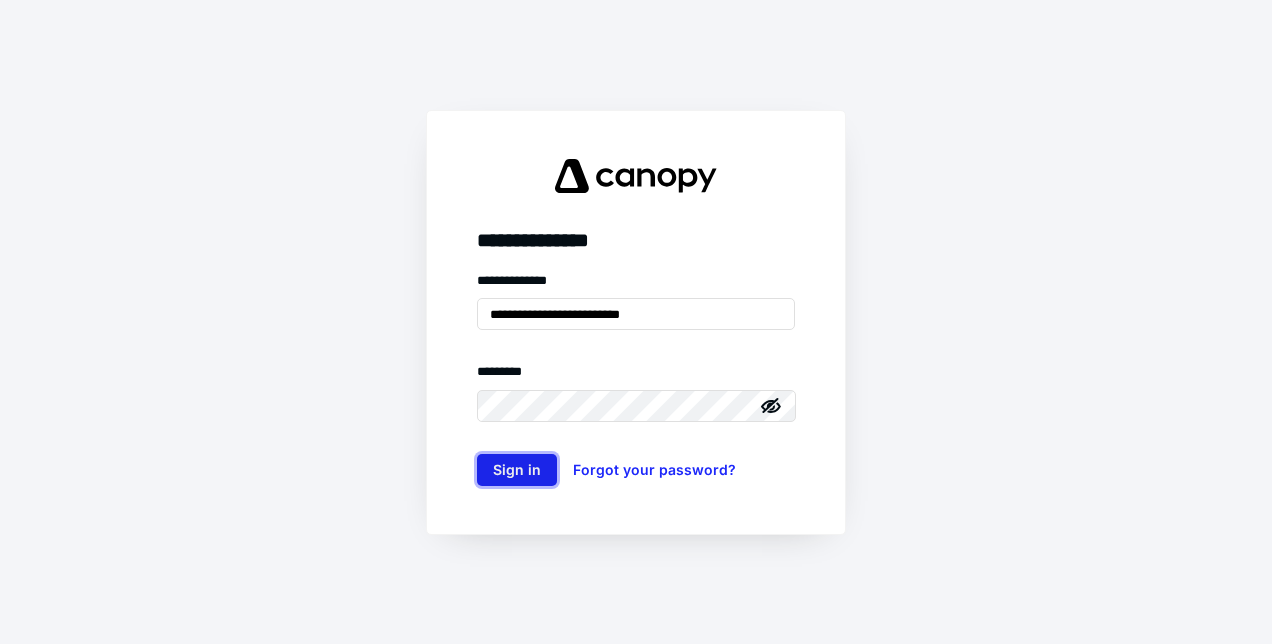 click on "Sign in" at bounding box center [517, 470] 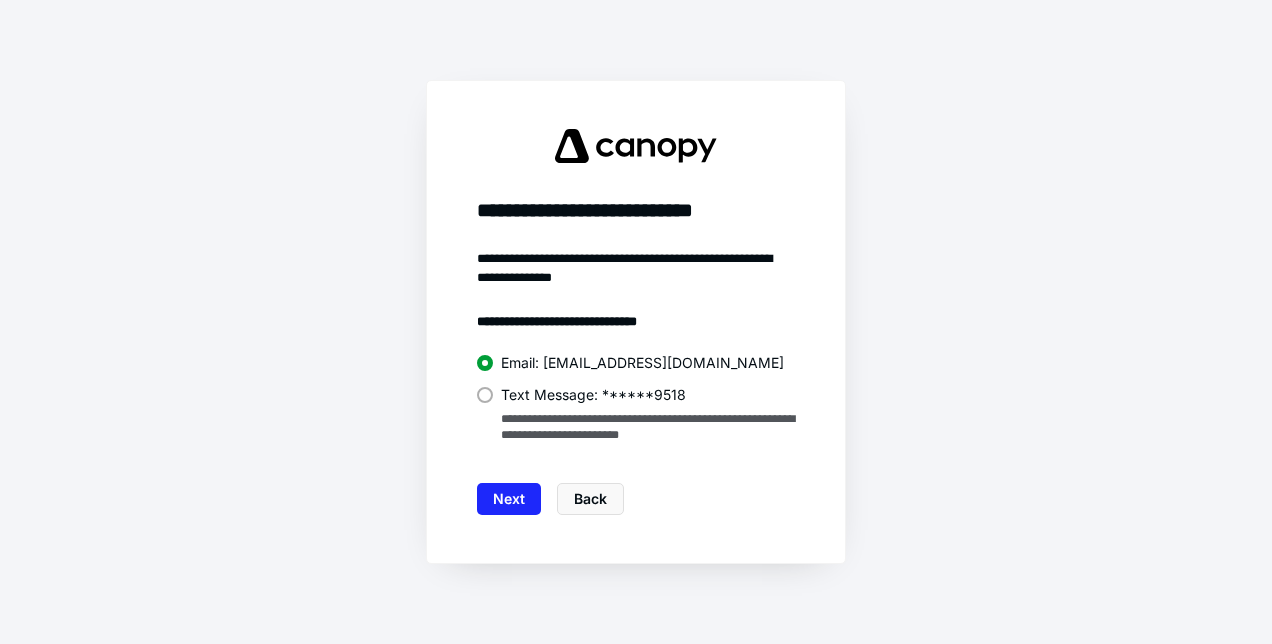 click on "Text Message: ******9518" at bounding box center [593, 395] 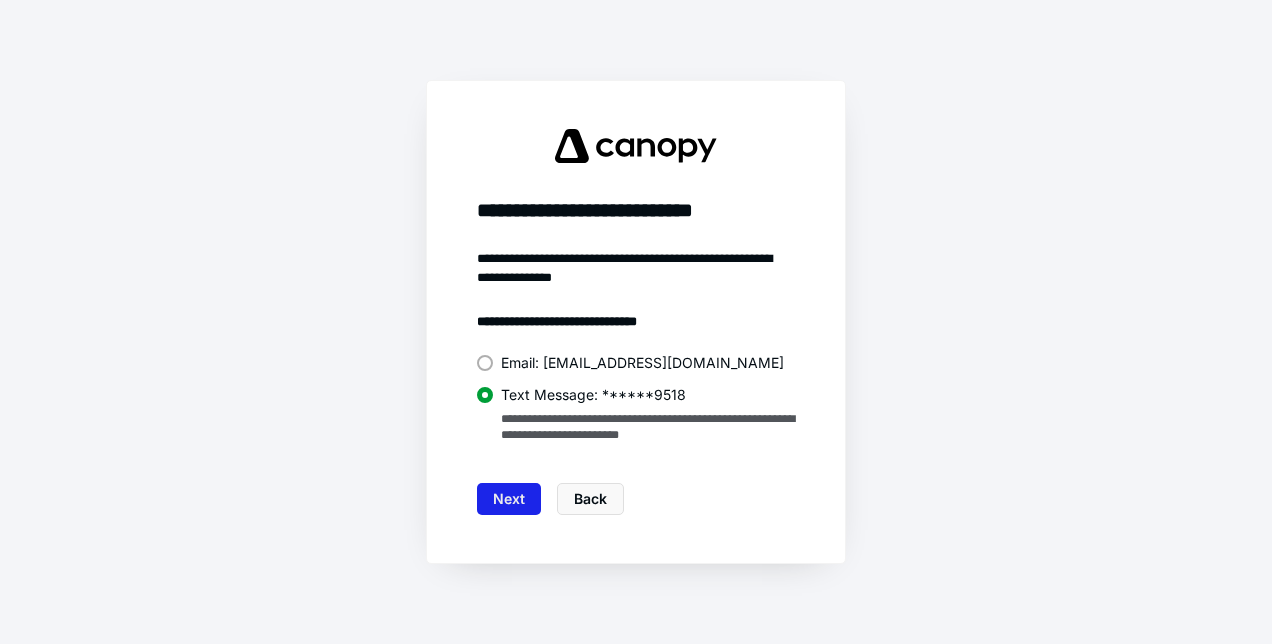 click on "Next" at bounding box center [509, 499] 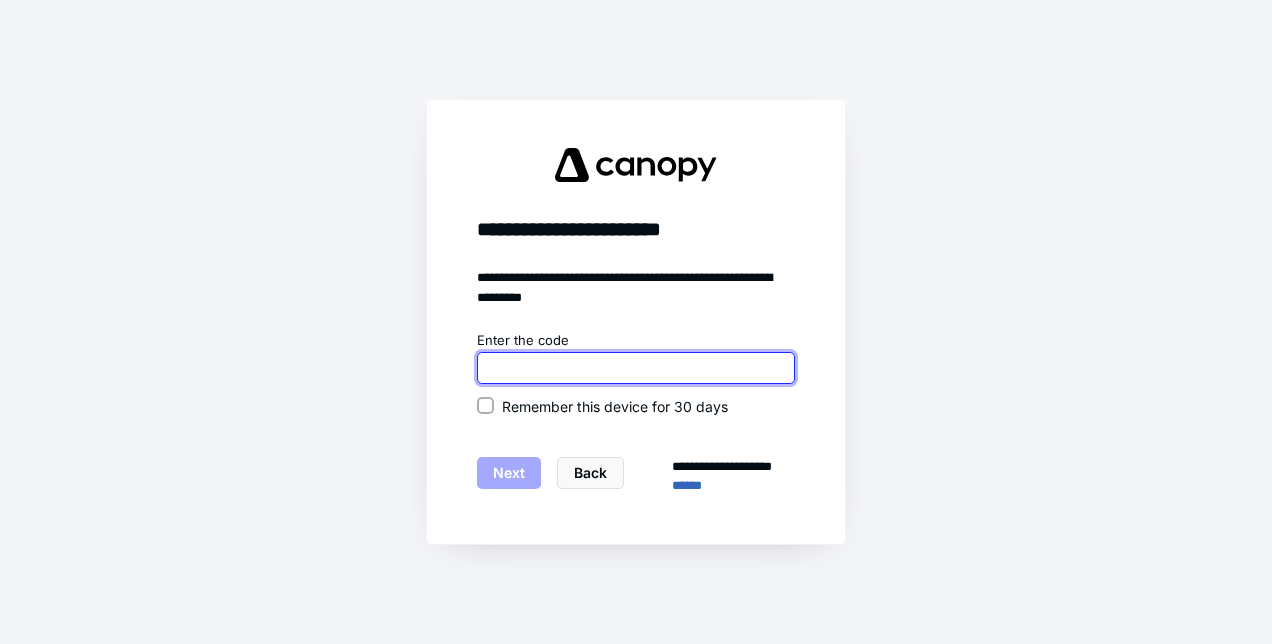 click at bounding box center (636, 368) 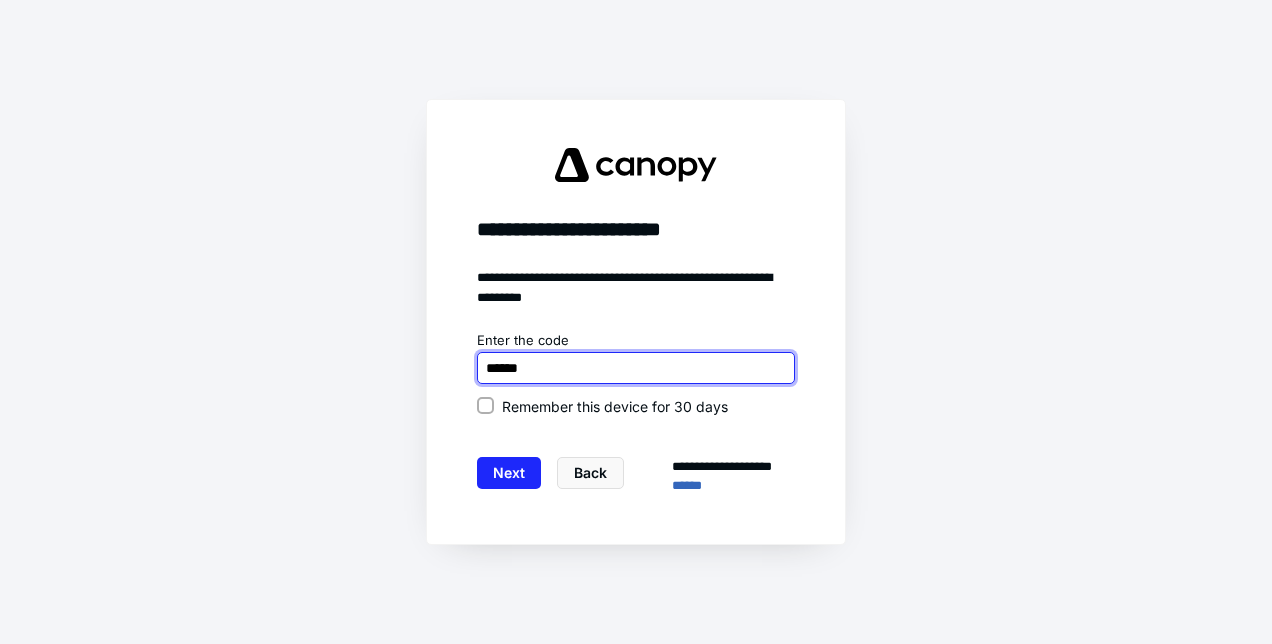 type on "******" 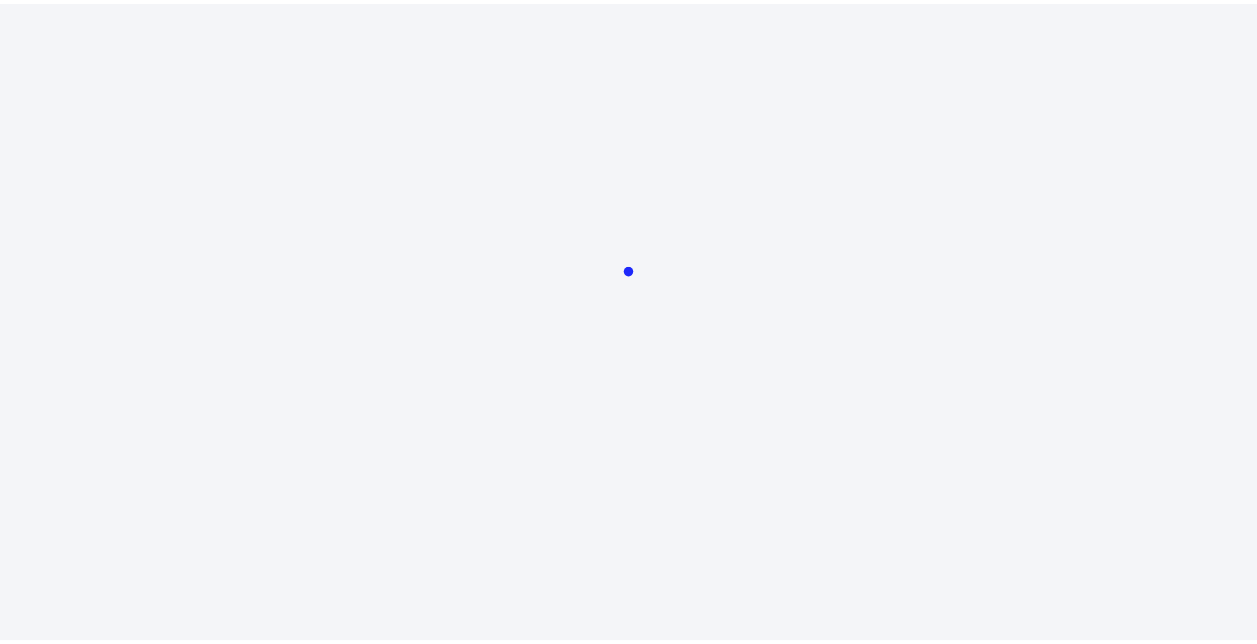 scroll, scrollTop: 0, scrollLeft: 0, axis: both 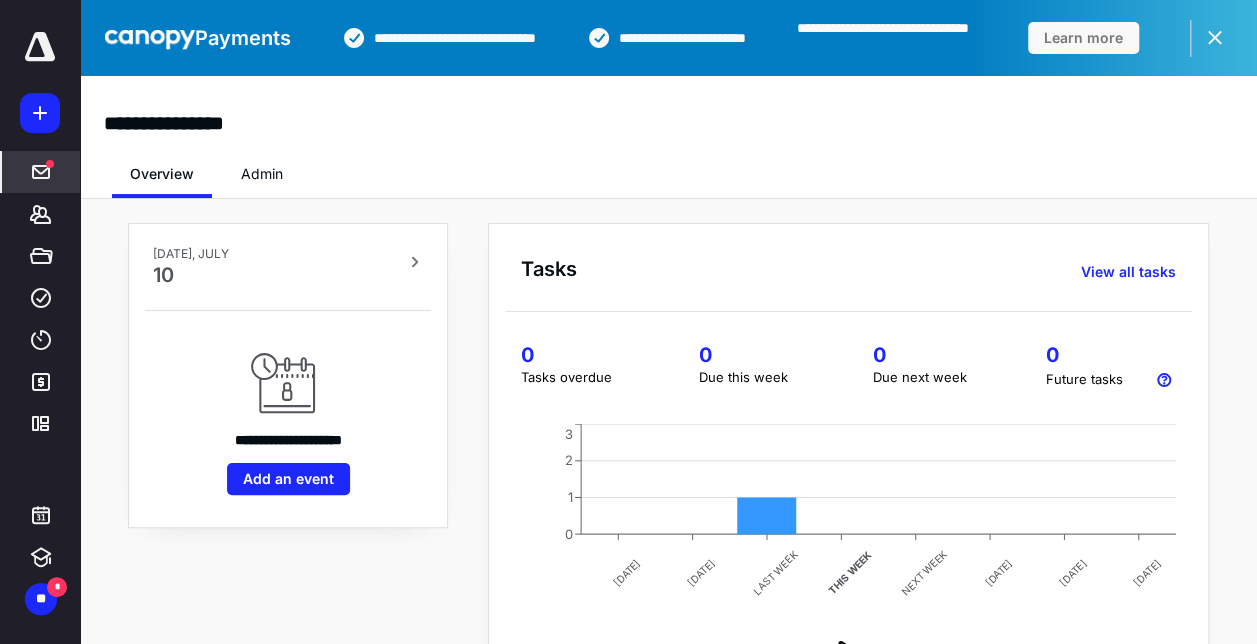 click 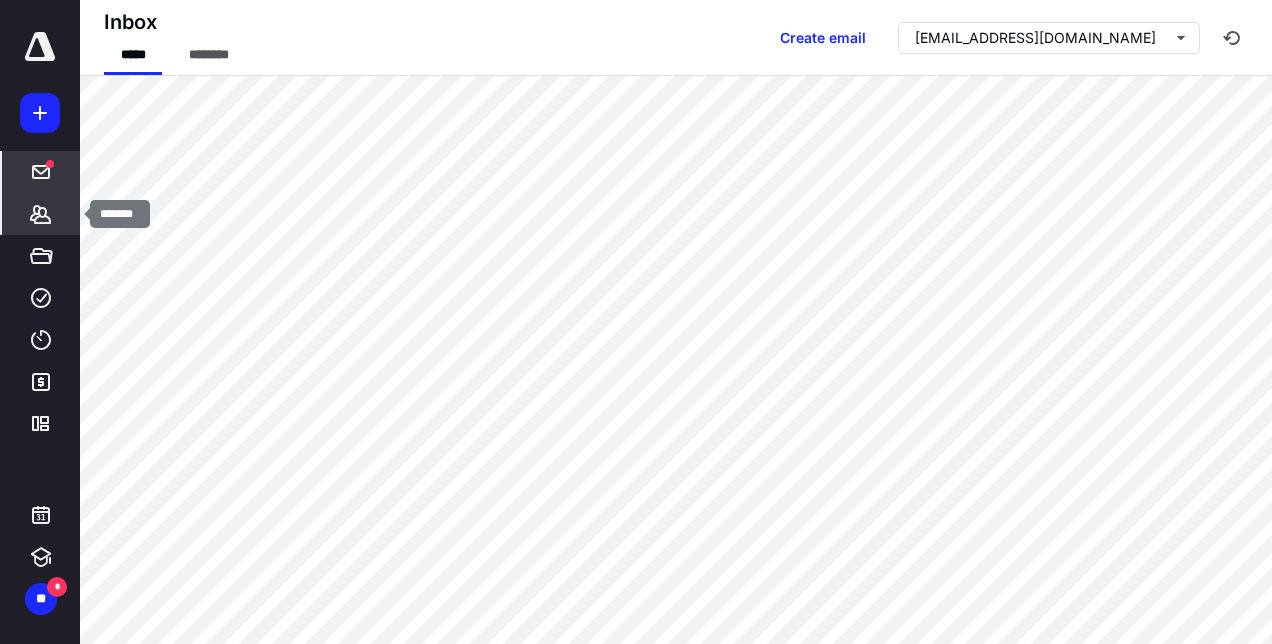 click 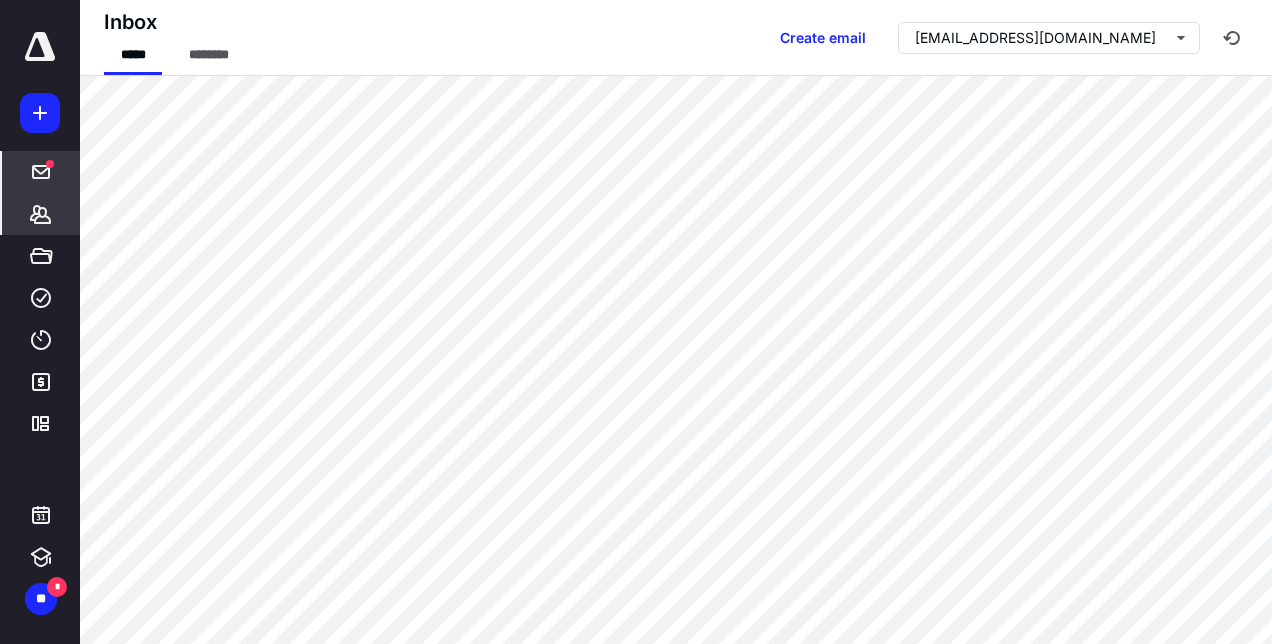 click 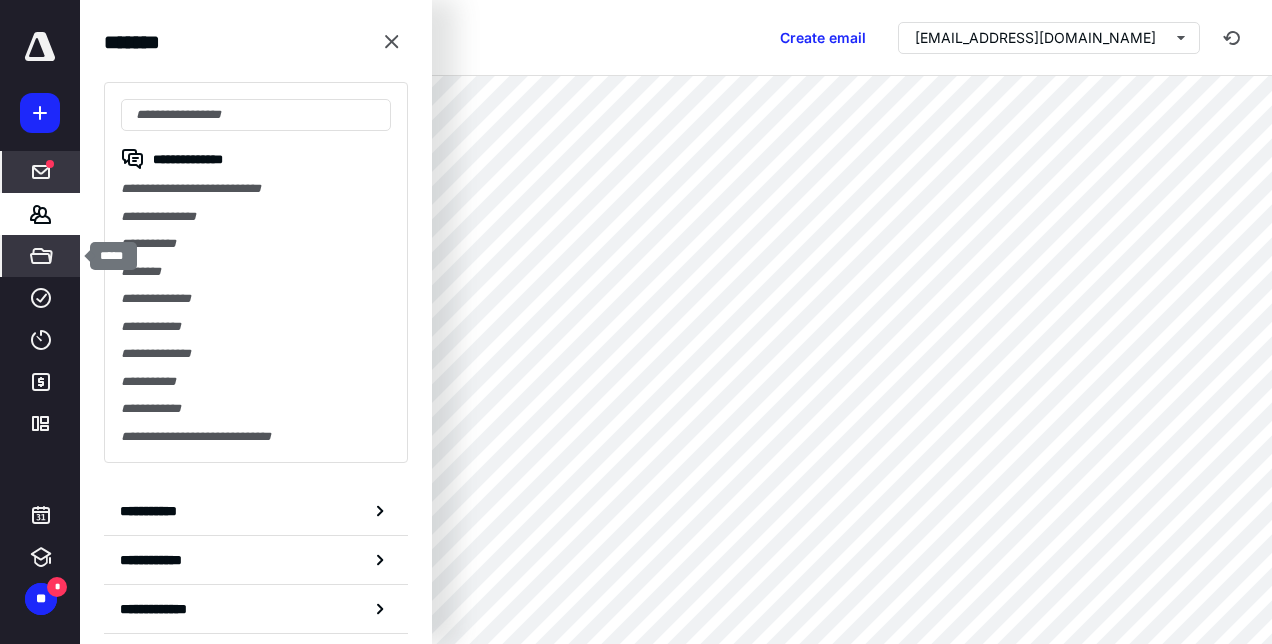 click 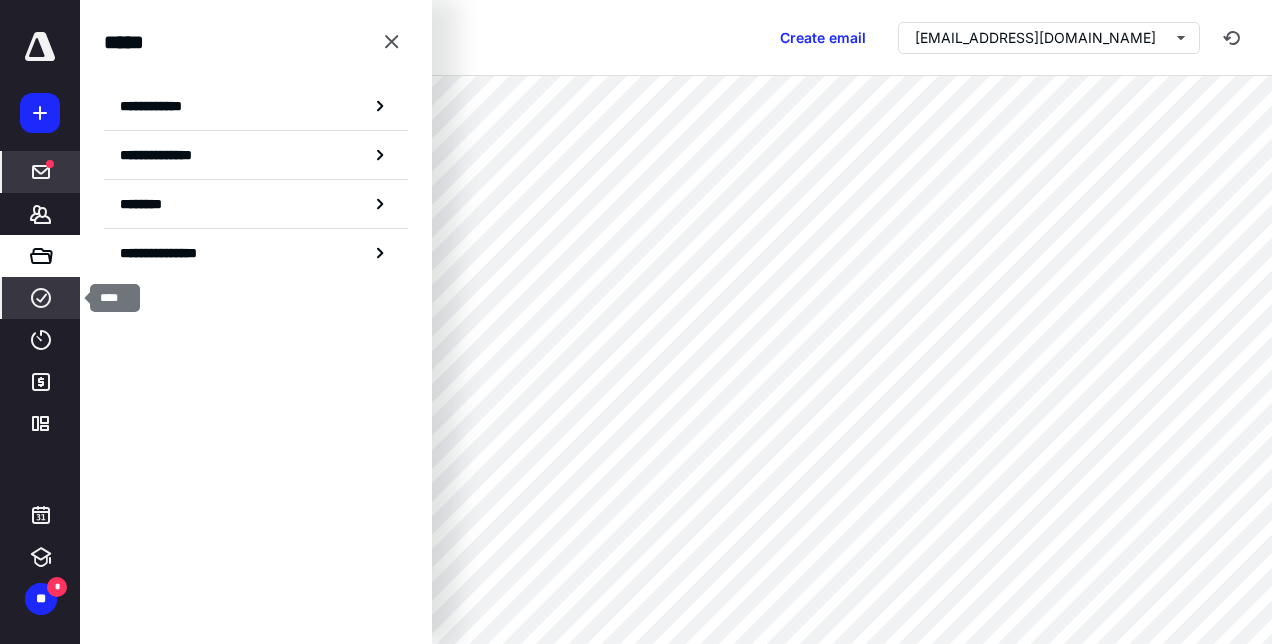 click 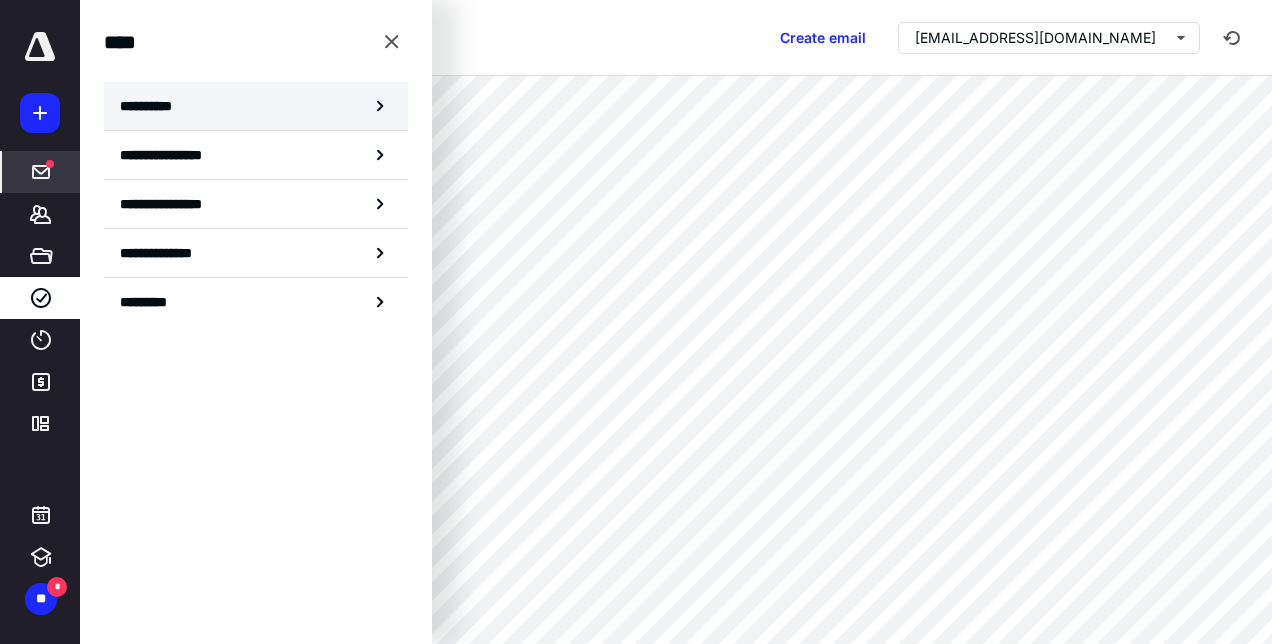 click on "**********" at bounding box center (153, 106) 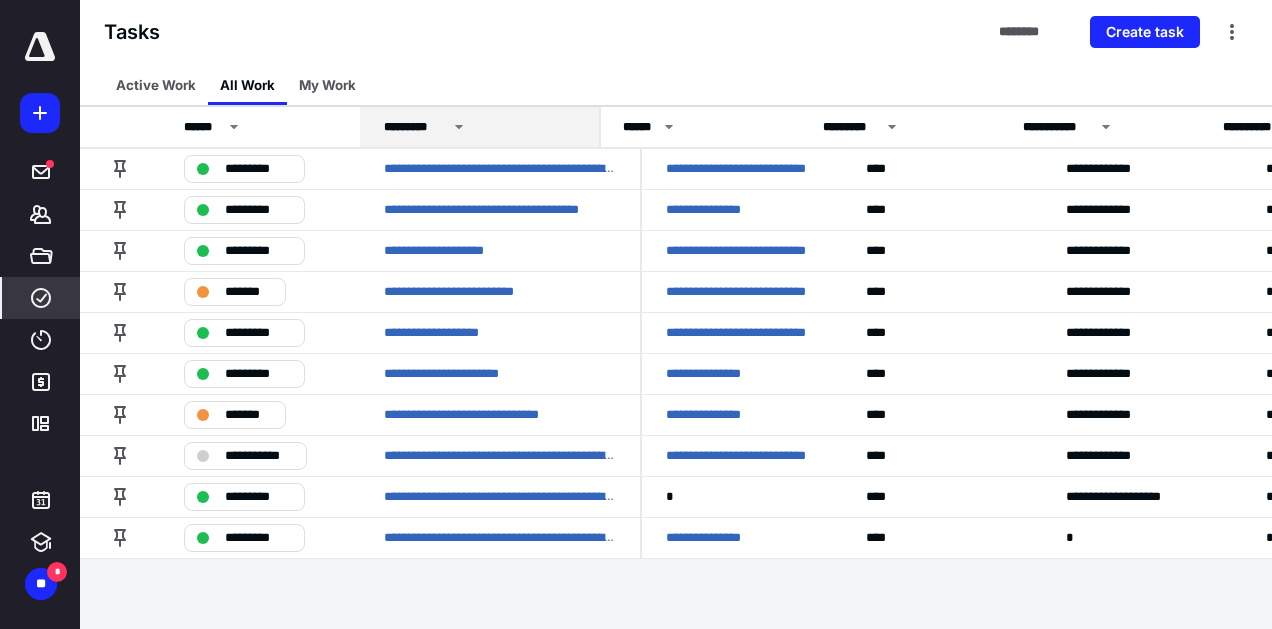 drag, startPoint x: 637, startPoint y: 121, endPoint x: 596, endPoint y: 126, distance: 41.303753 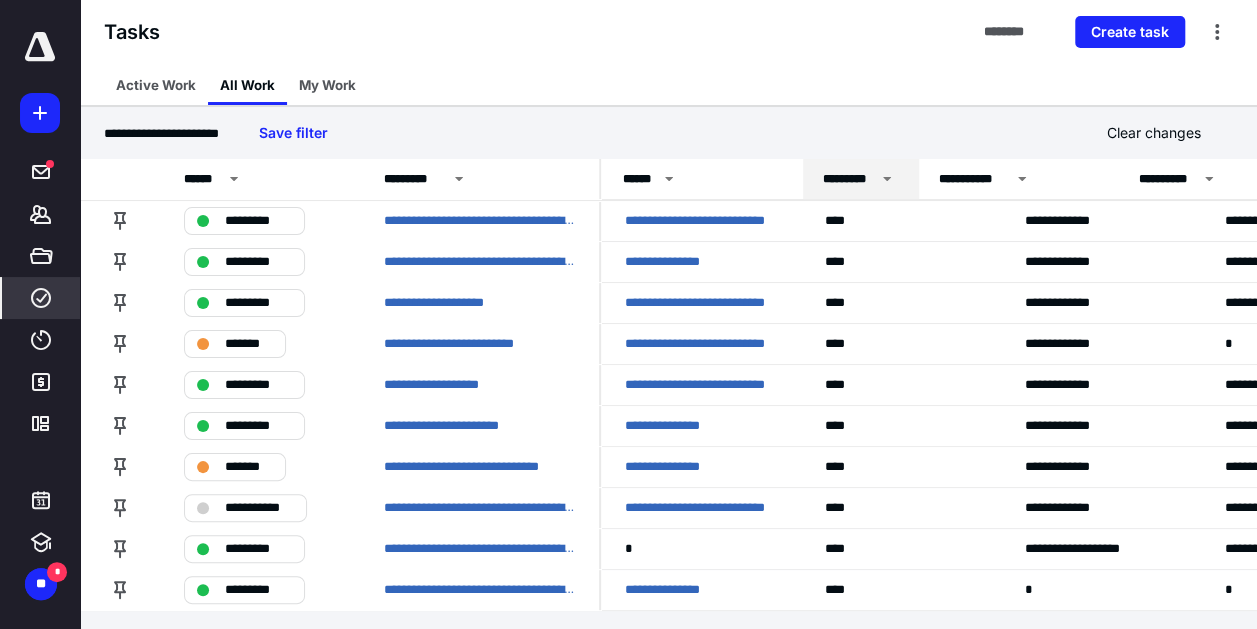 drag, startPoint x: 994, startPoint y: 178, endPoint x: 897, endPoint y: 189, distance: 97.62172 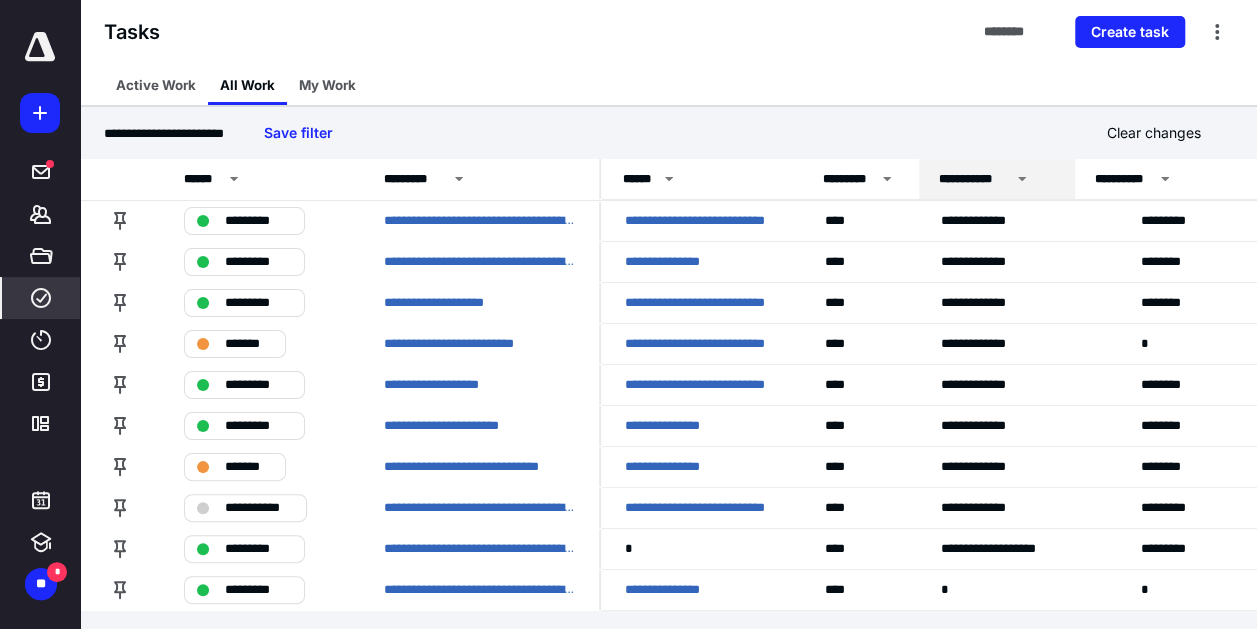 drag, startPoint x: 1116, startPoint y: 178, endPoint x: 1072, endPoint y: 182, distance: 44.181442 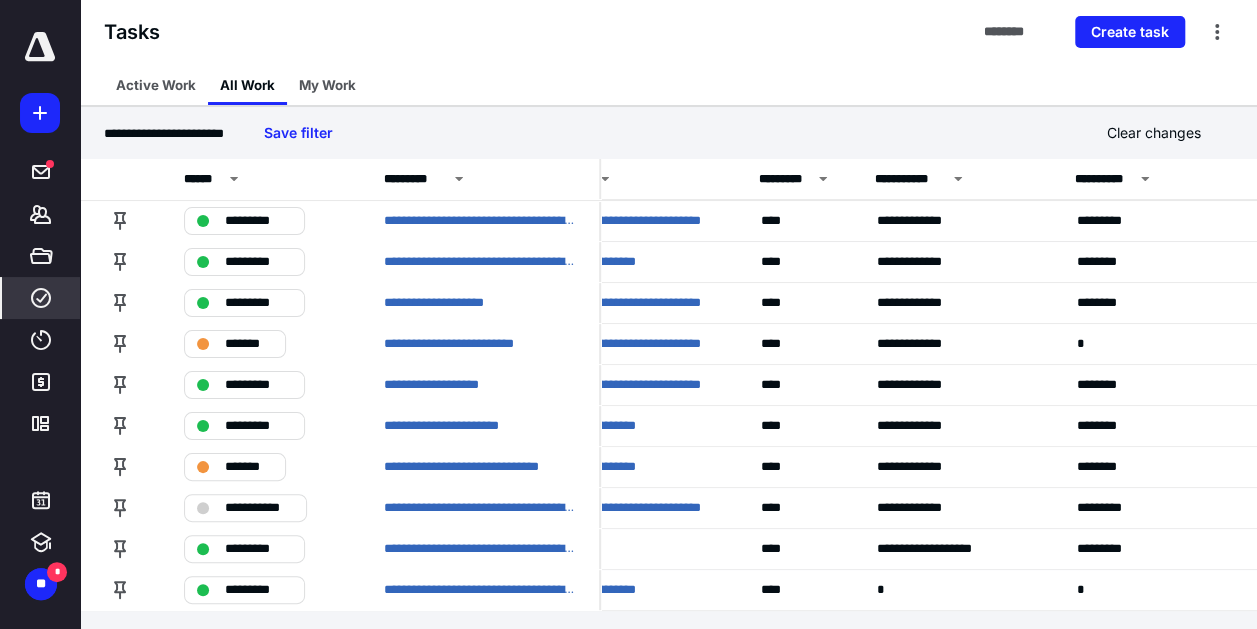 scroll, scrollTop: 0, scrollLeft: 70, axis: horizontal 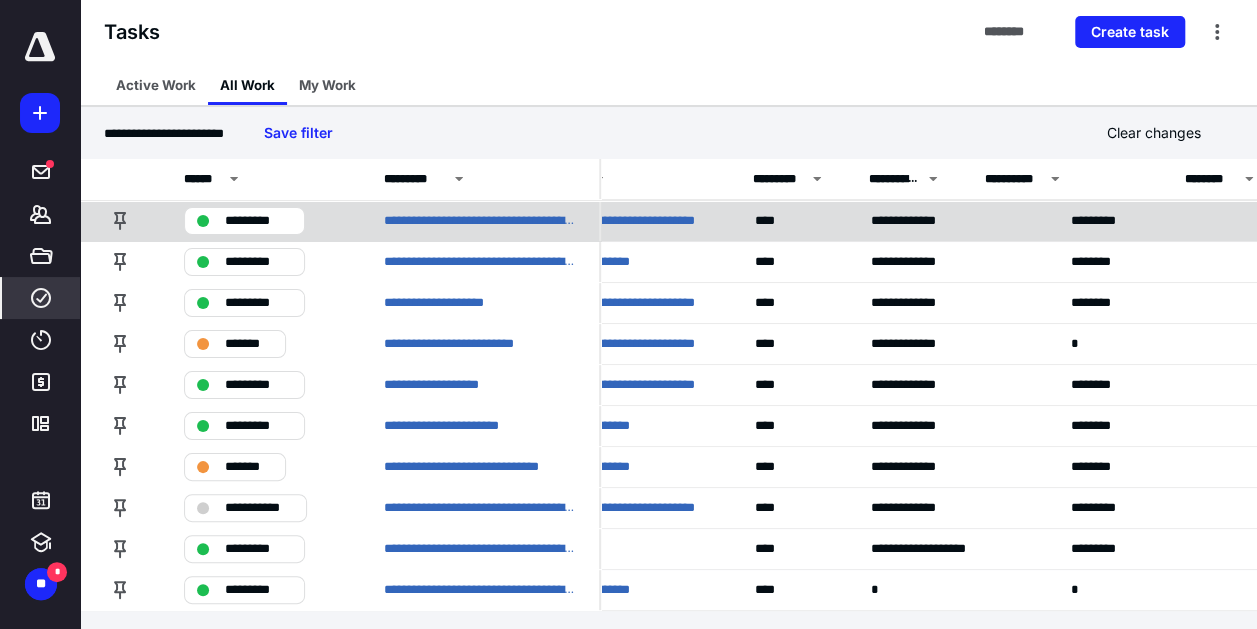 drag, startPoint x: 1044, startPoint y: 190, endPoint x: 948, endPoint y: 202, distance: 96.74709 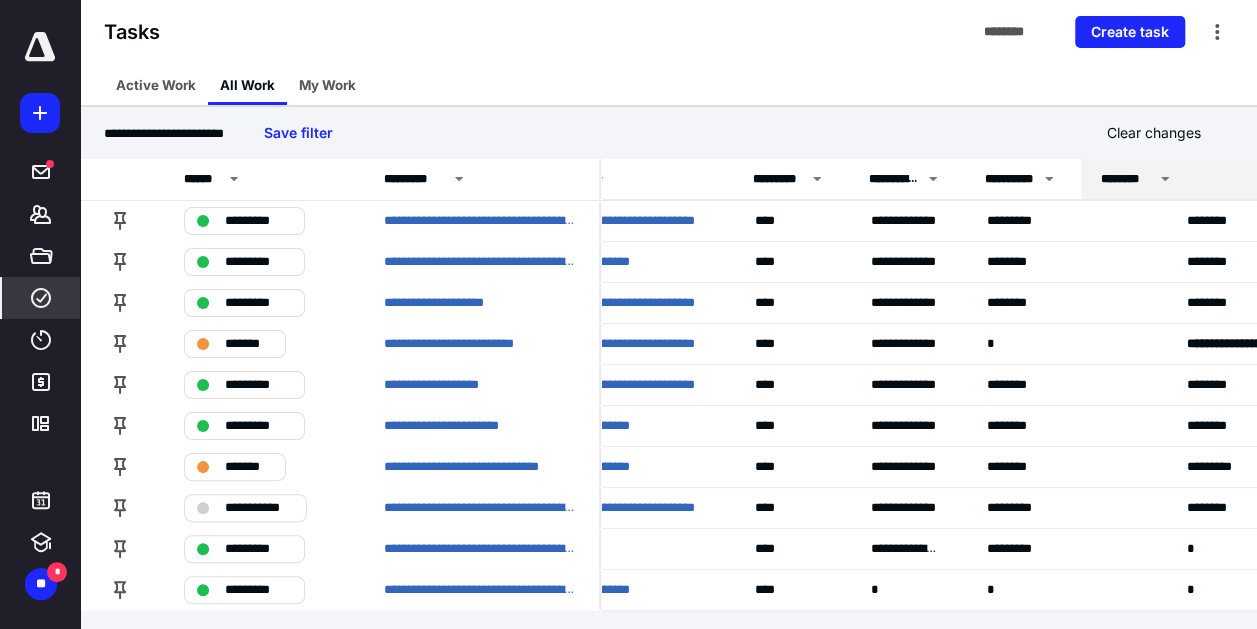 drag, startPoint x: 1162, startPoint y: 178, endPoint x: 1082, endPoint y: 184, distance: 80.224686 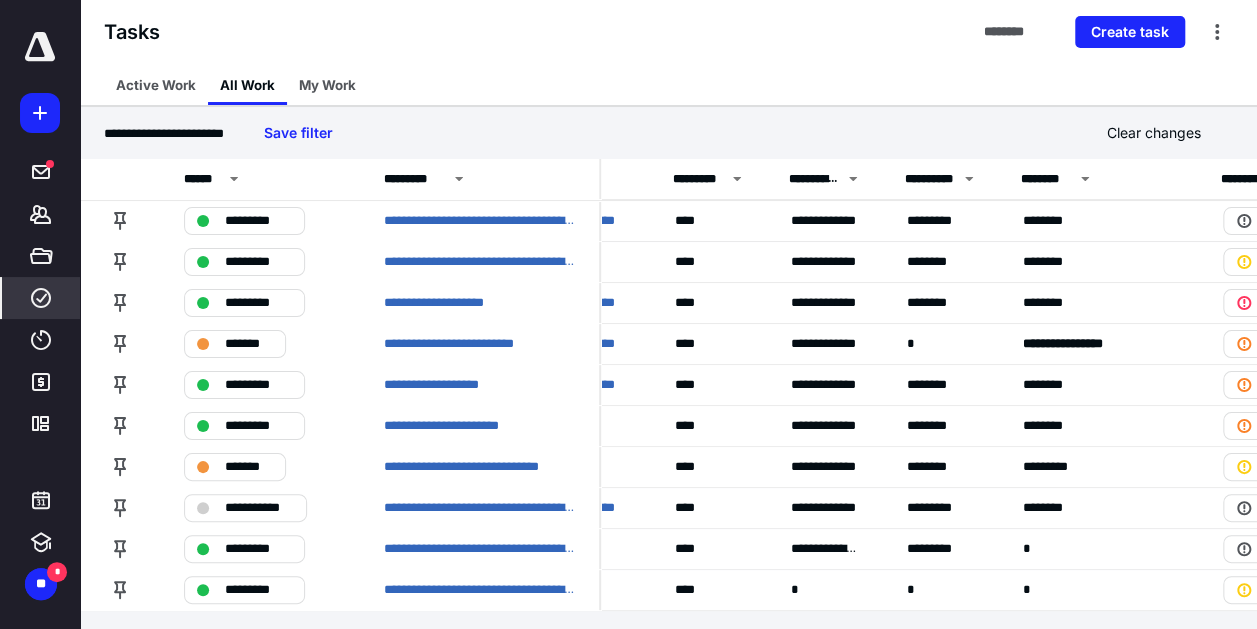 scroll, scrollTop: 0, scrollLeft: 152, axis: horizontal 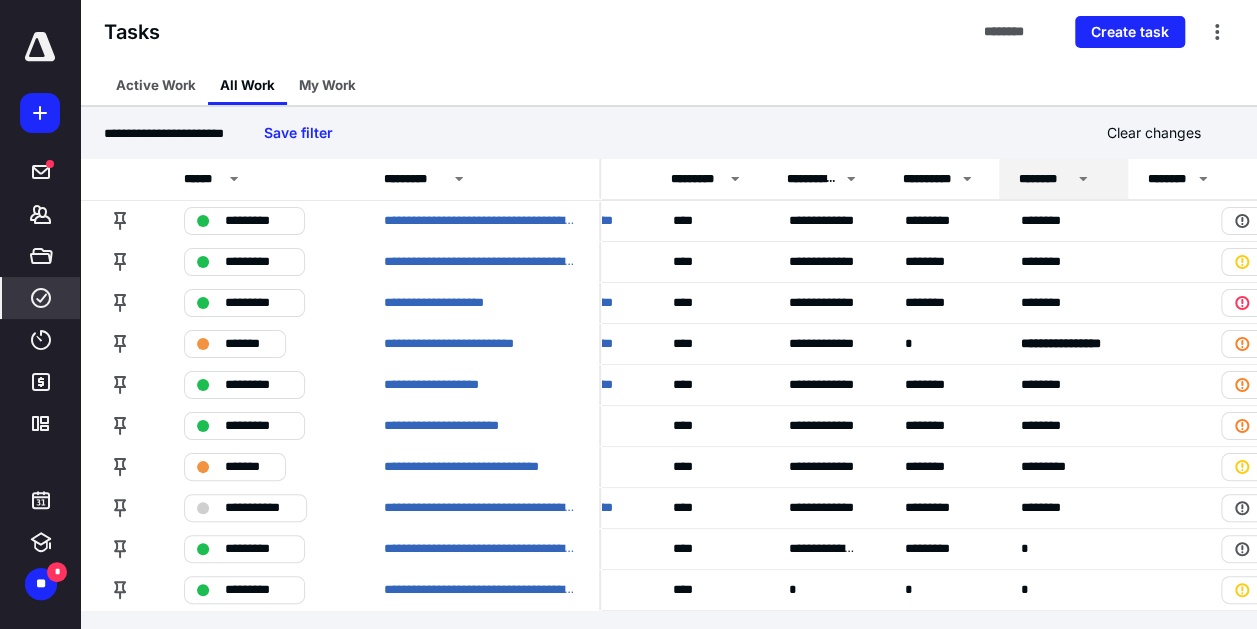 drag, startPoint x: 1197, startPoint y: 179, endPoint x: 1126, endPoint y: 193, distance: 72.36712 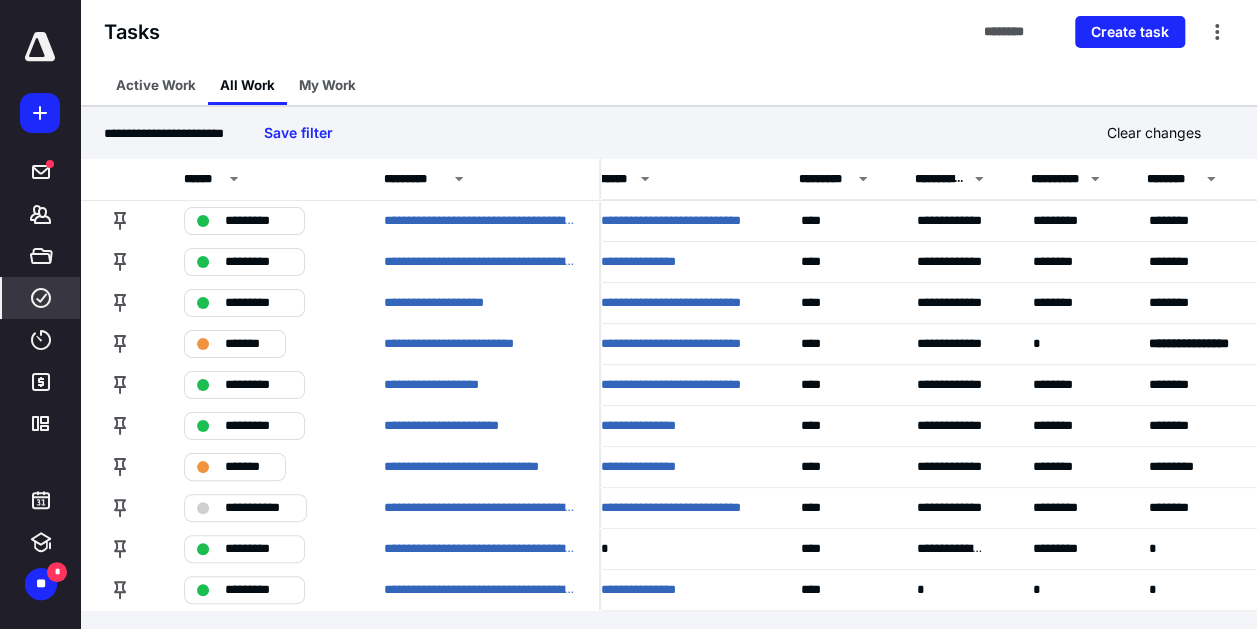 scroll, scrollTop: 0, scrollLeft: 0, axis: both 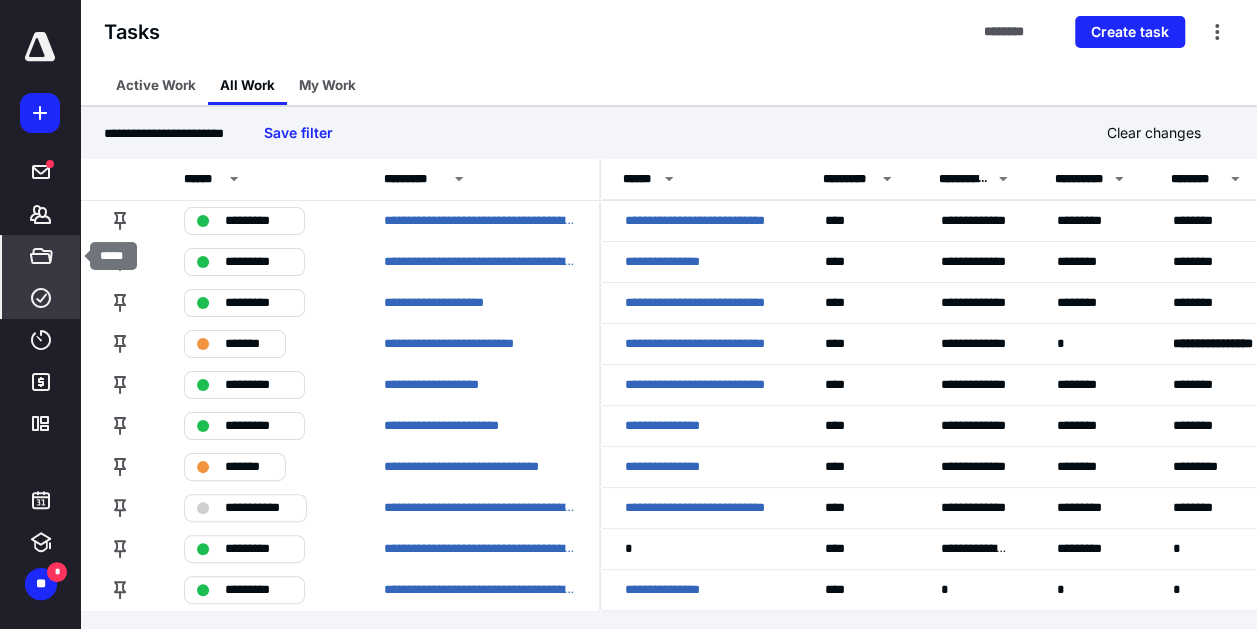 click 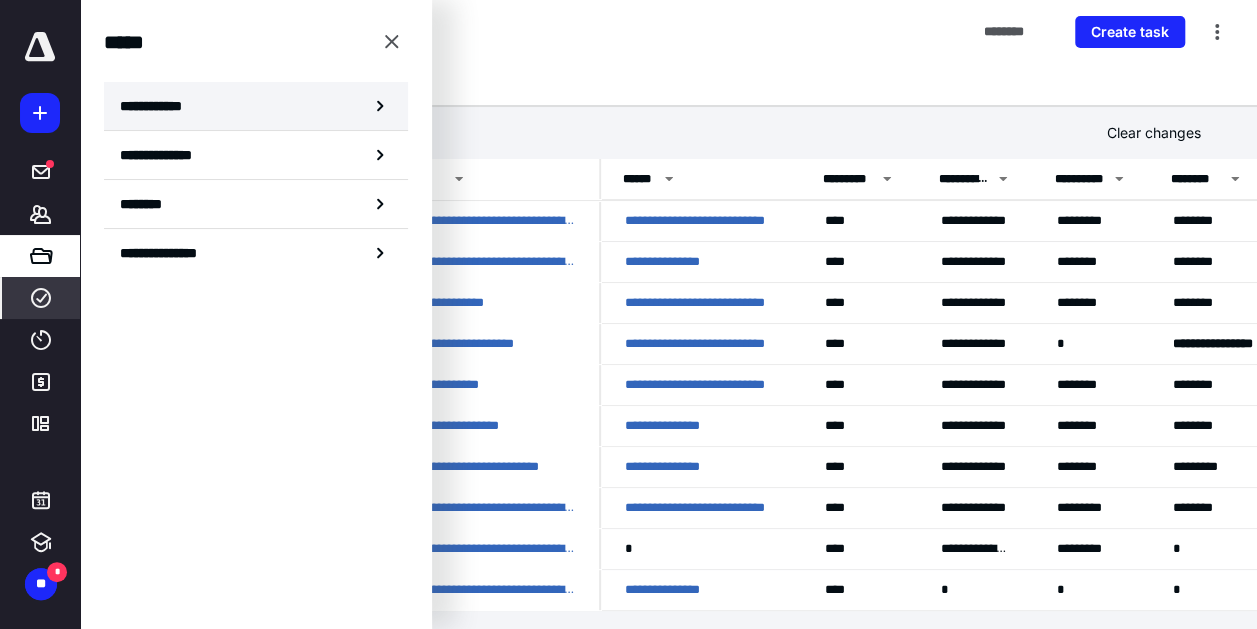 click on "**********" at bounding box center (256, 106) 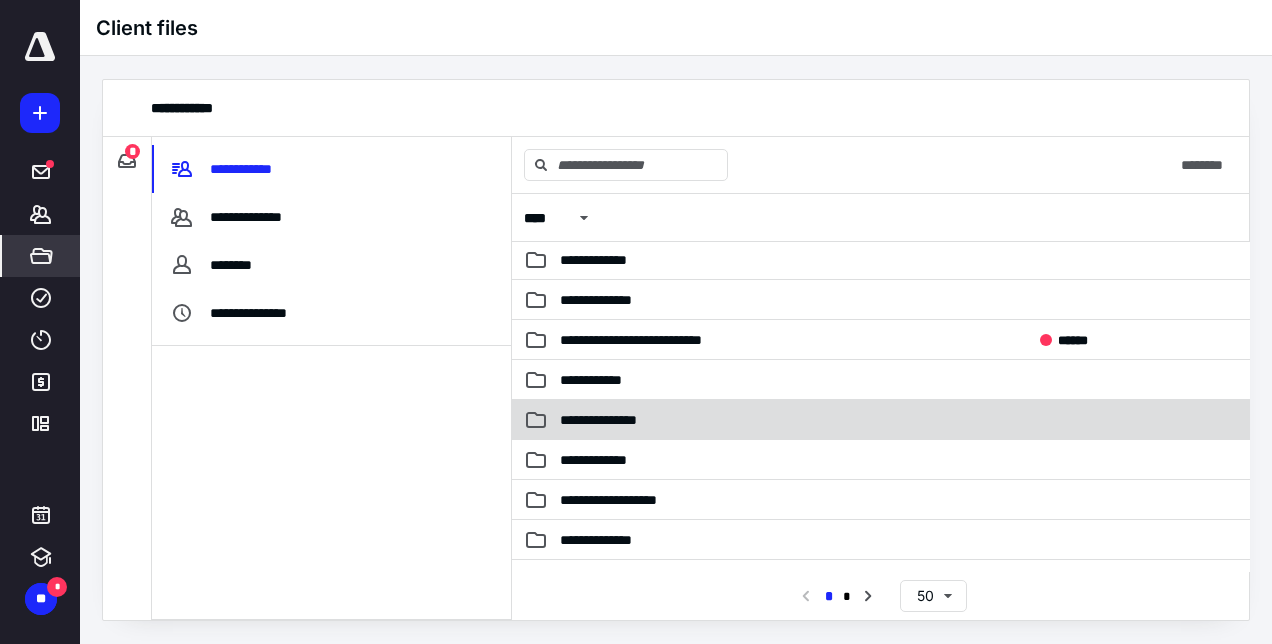 scroll, scrollTop: 300, scrollLeft: 0, axis: vertical 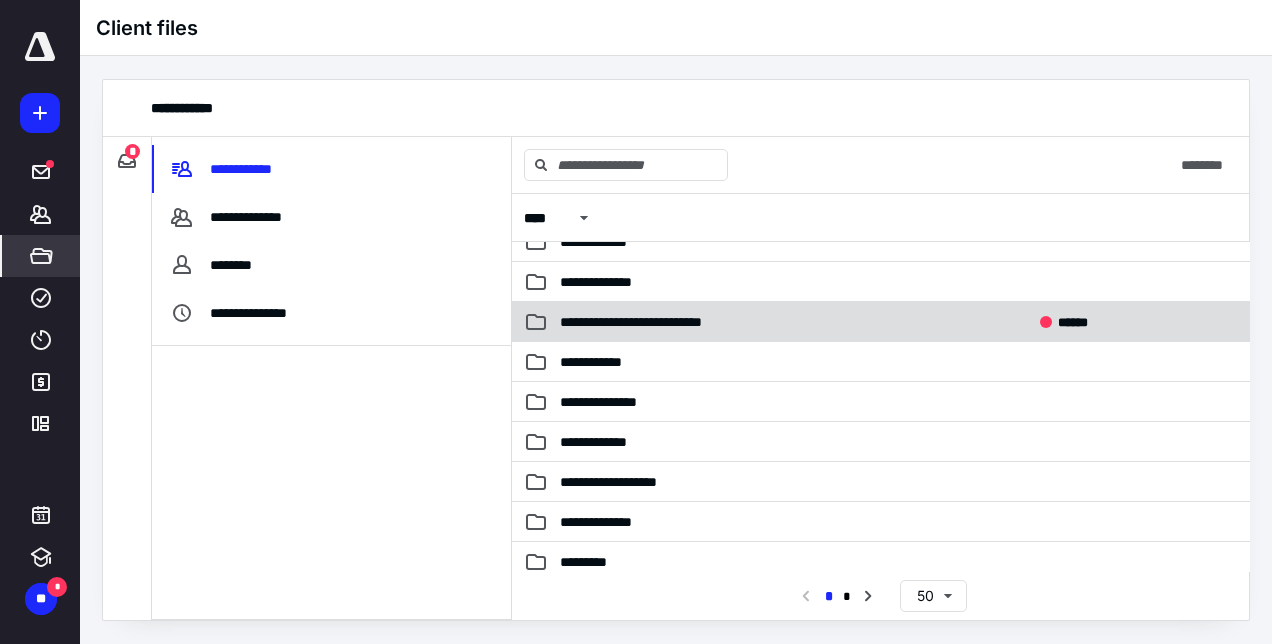 click on "**********" at bounding box center [652, 322] 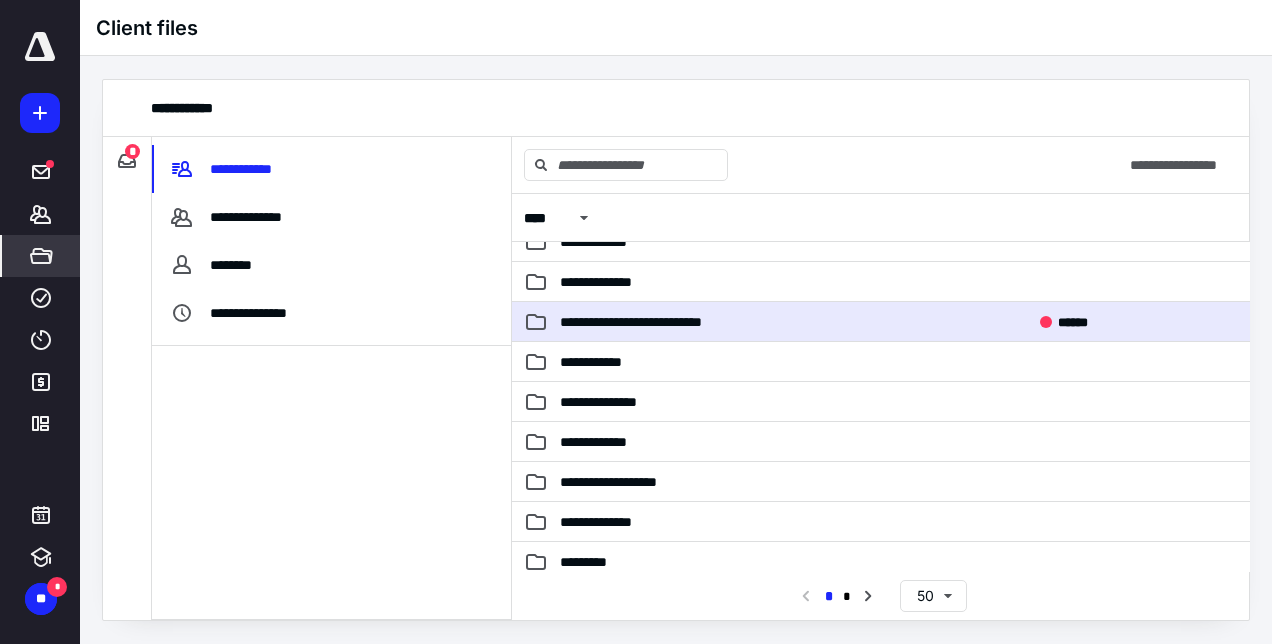 click 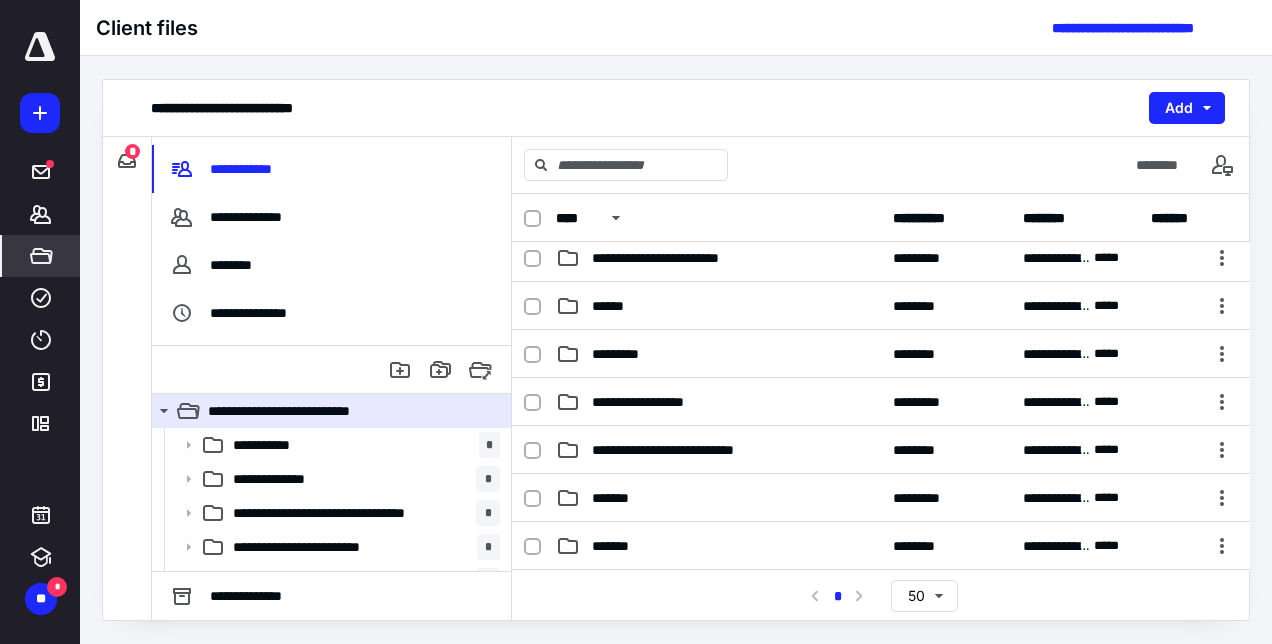 scroll, scrollTop: 0, scrollLeft: 0, axis: both 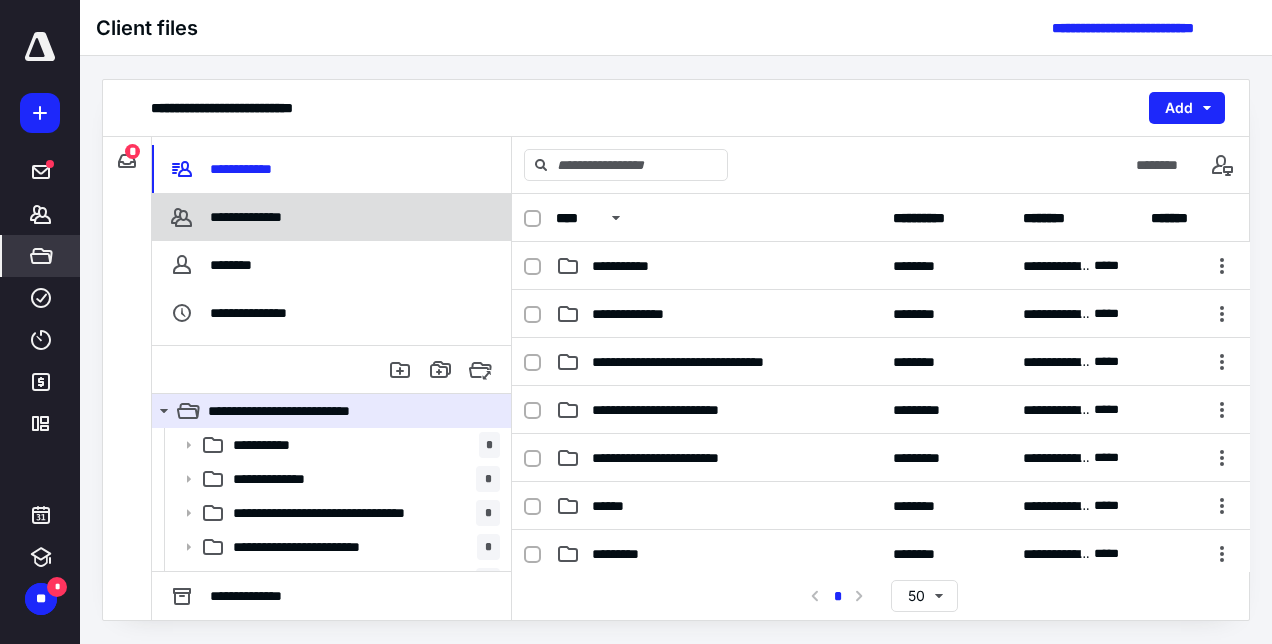 click on "**********" at bounding box center (250, 217) 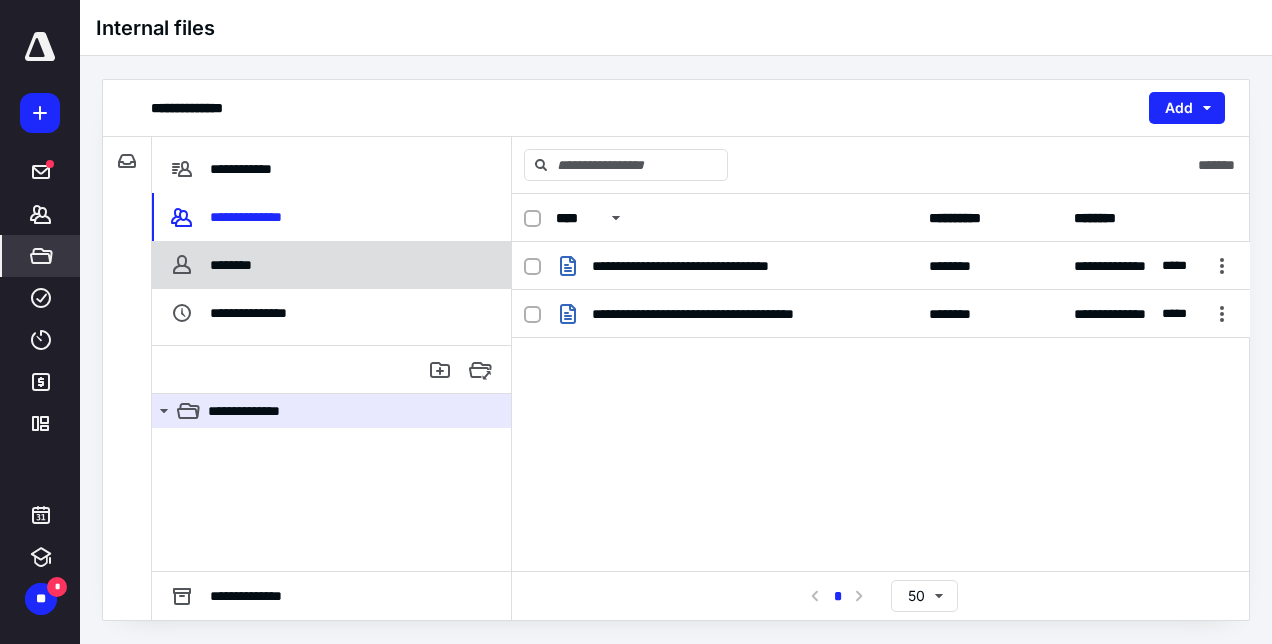 click on "********" at bounding box center (331, 265) 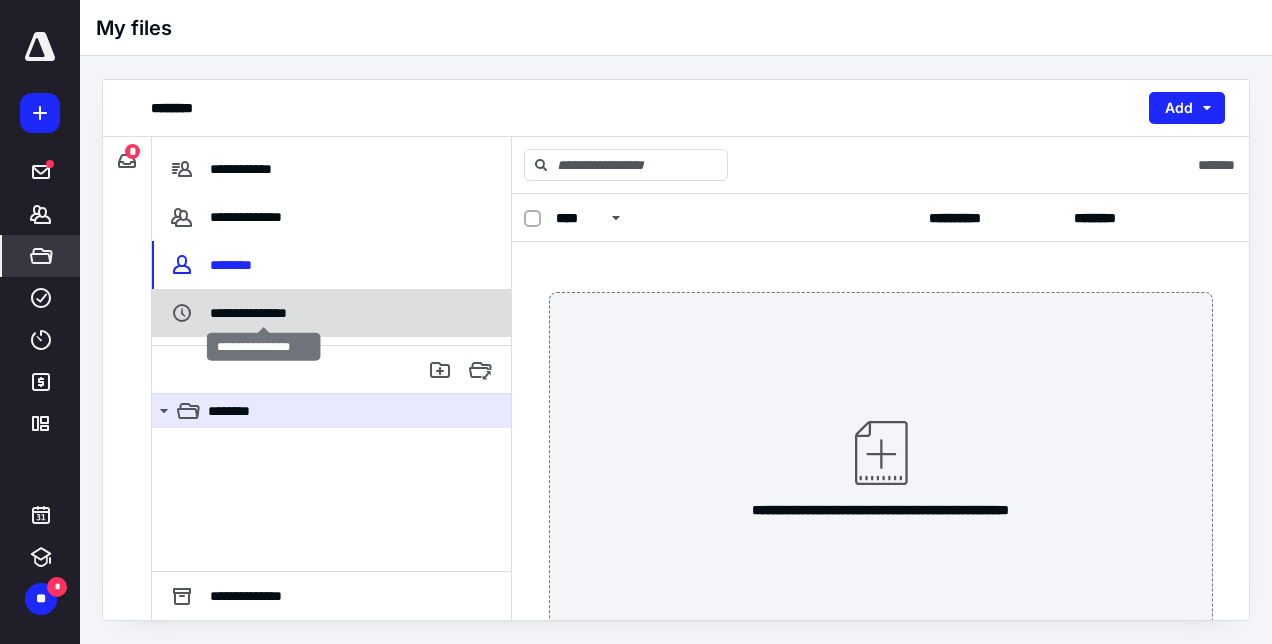 click on "**********" at bounding box center [264, 313] 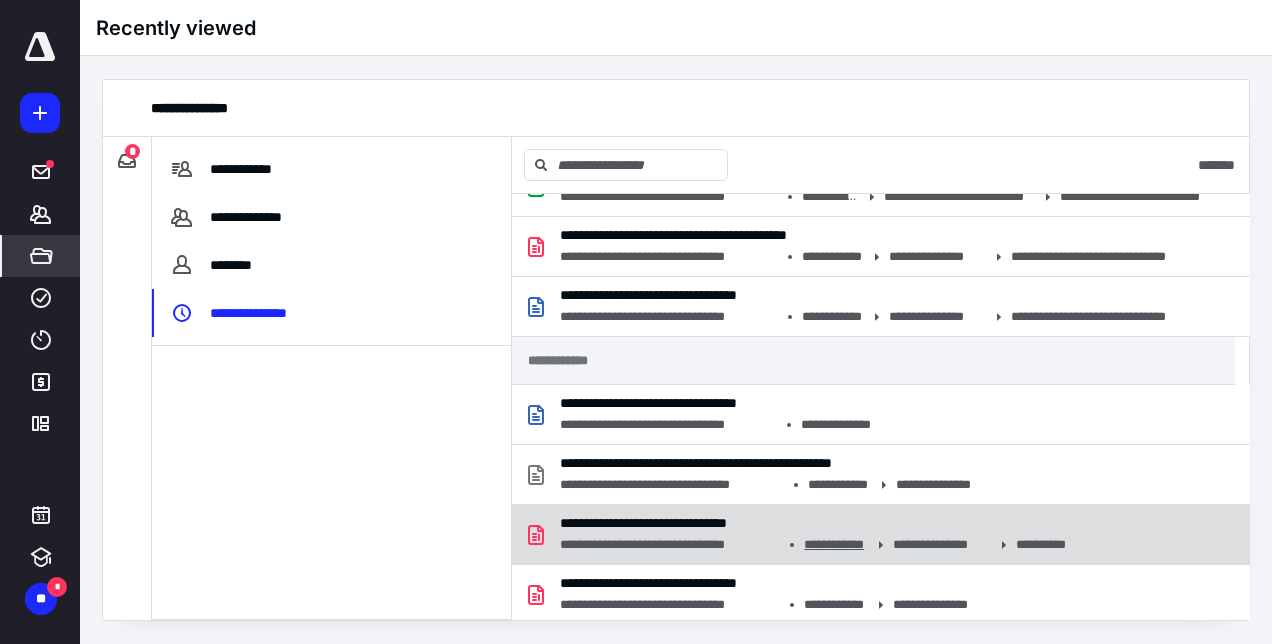 scroll, scrollTop: 0, scrollLeft: 0, axis: both 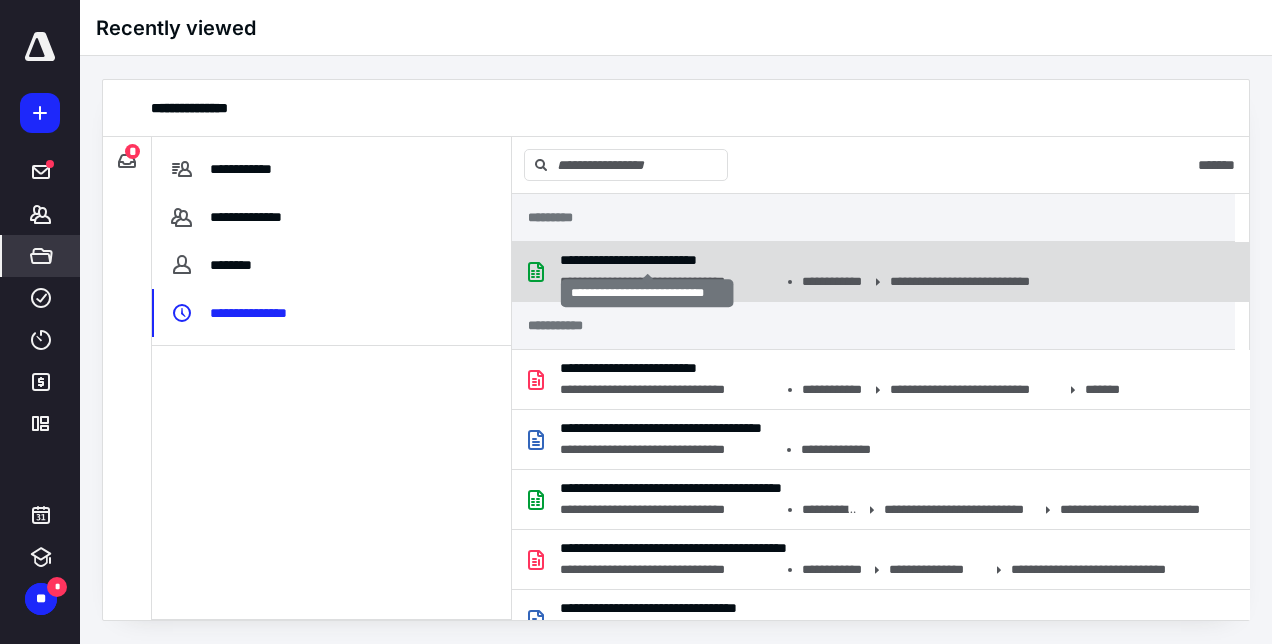 click on "**********" at bounding box center [648, 260] 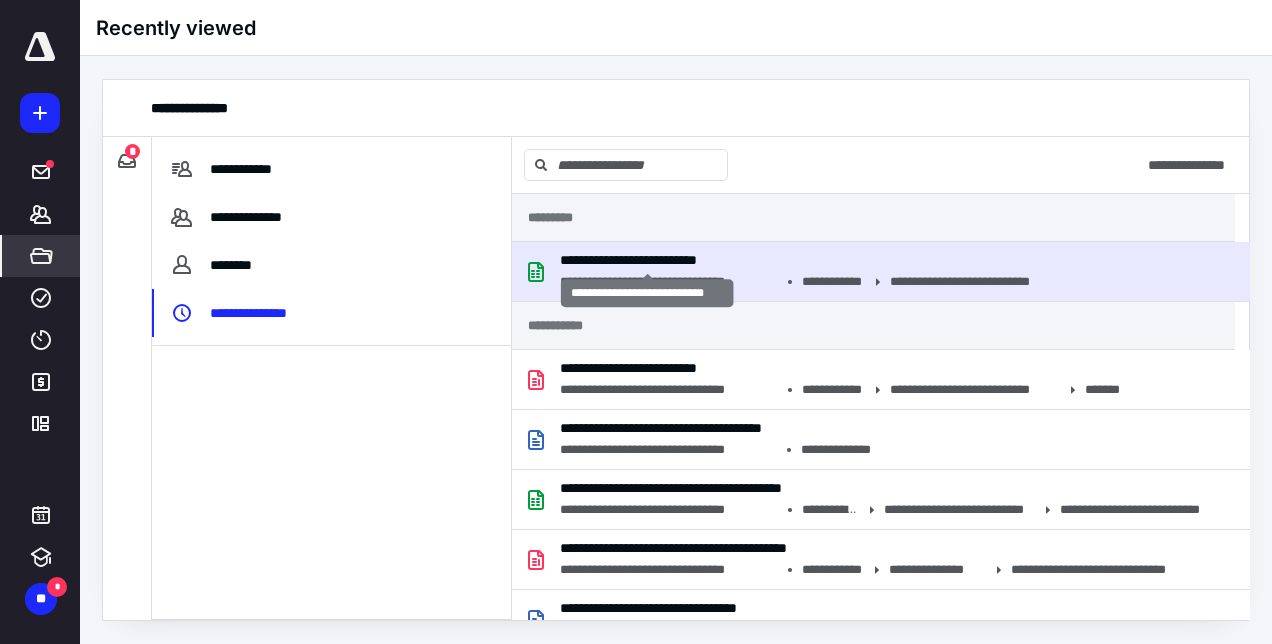 click on "**********" at bounding box center [648, 260] 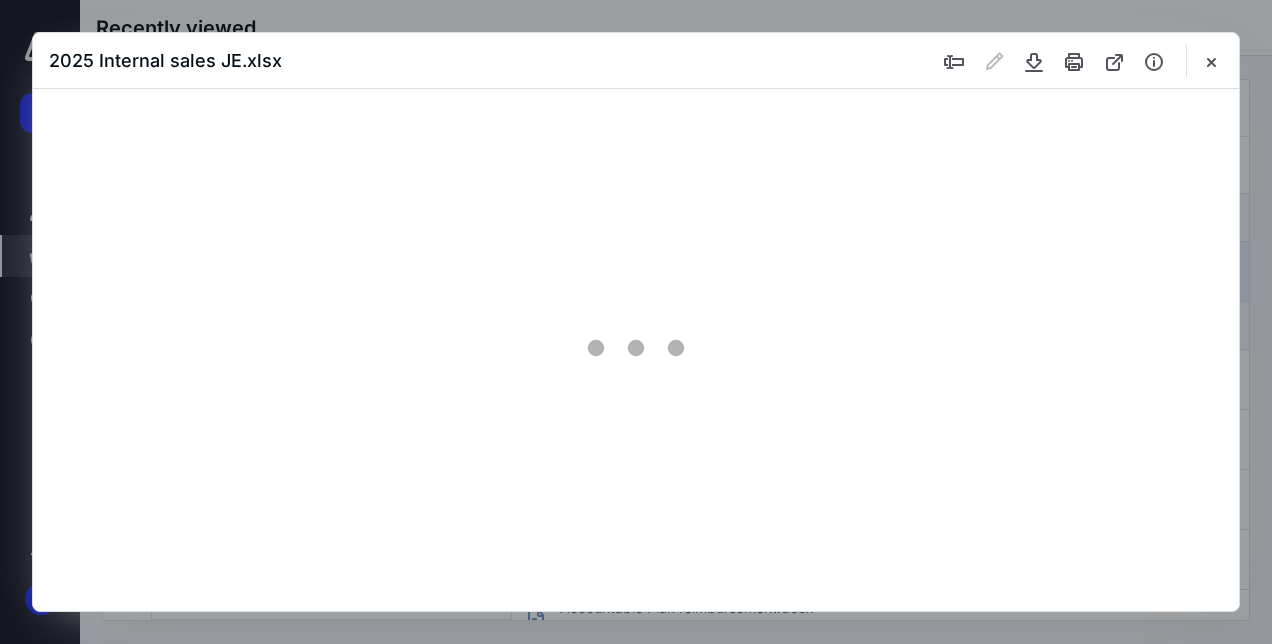 scroll, scrollTop: 0, scrollLeft: 0, axis: both 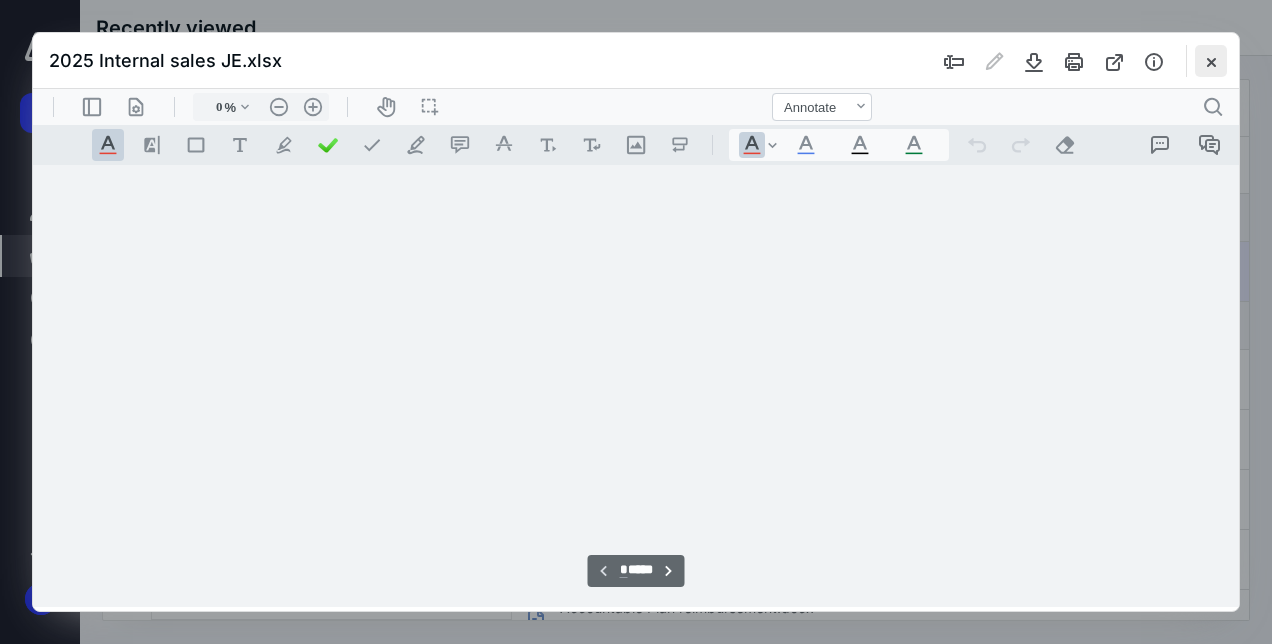 type on "87" 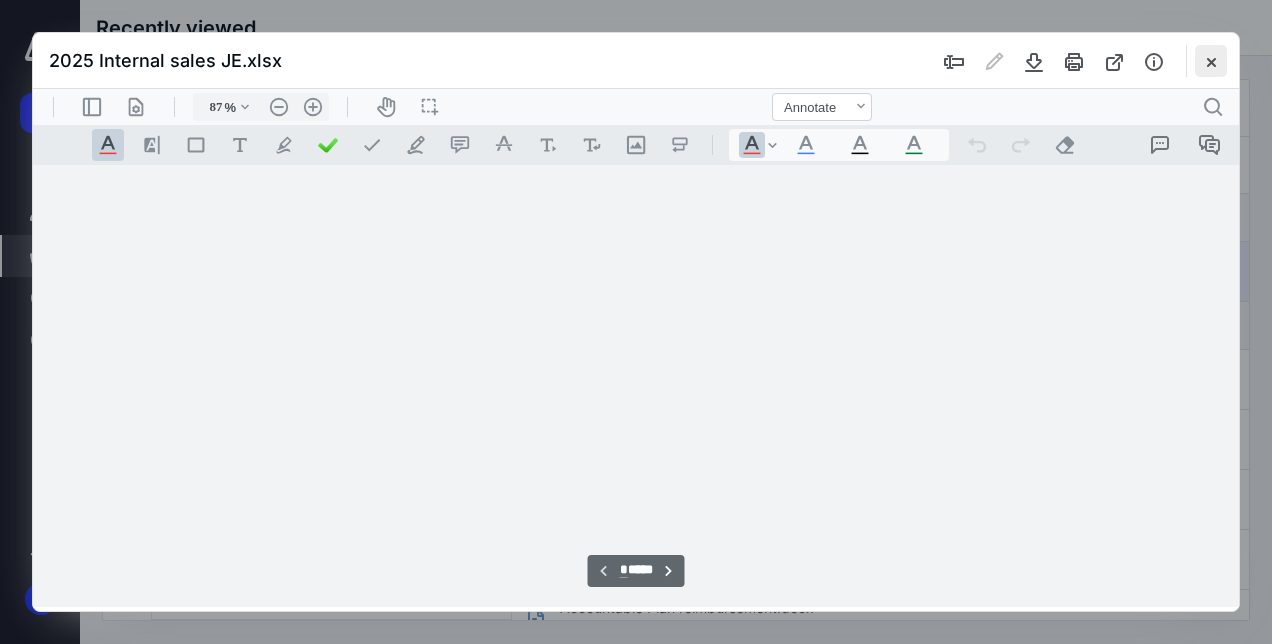 scroll, scrollTop: 0, scrollLeft: 271, axis: horizontal 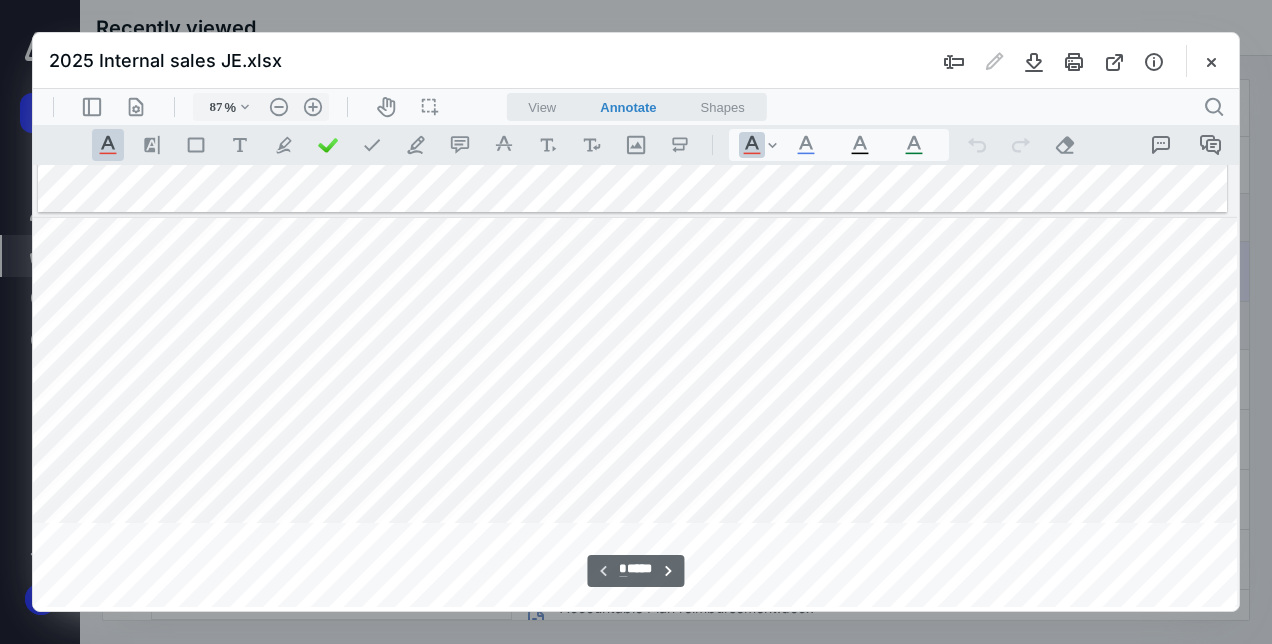type on "*" 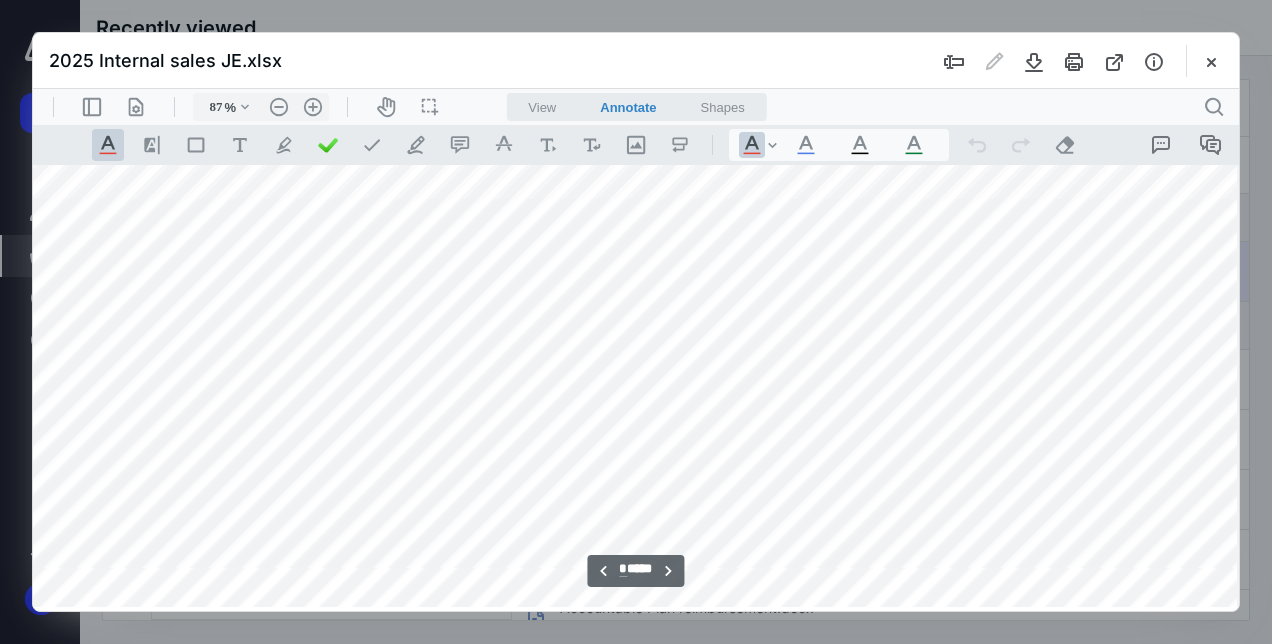 scroll, scrollTop: 200, scrollLeft: 271, axis: both 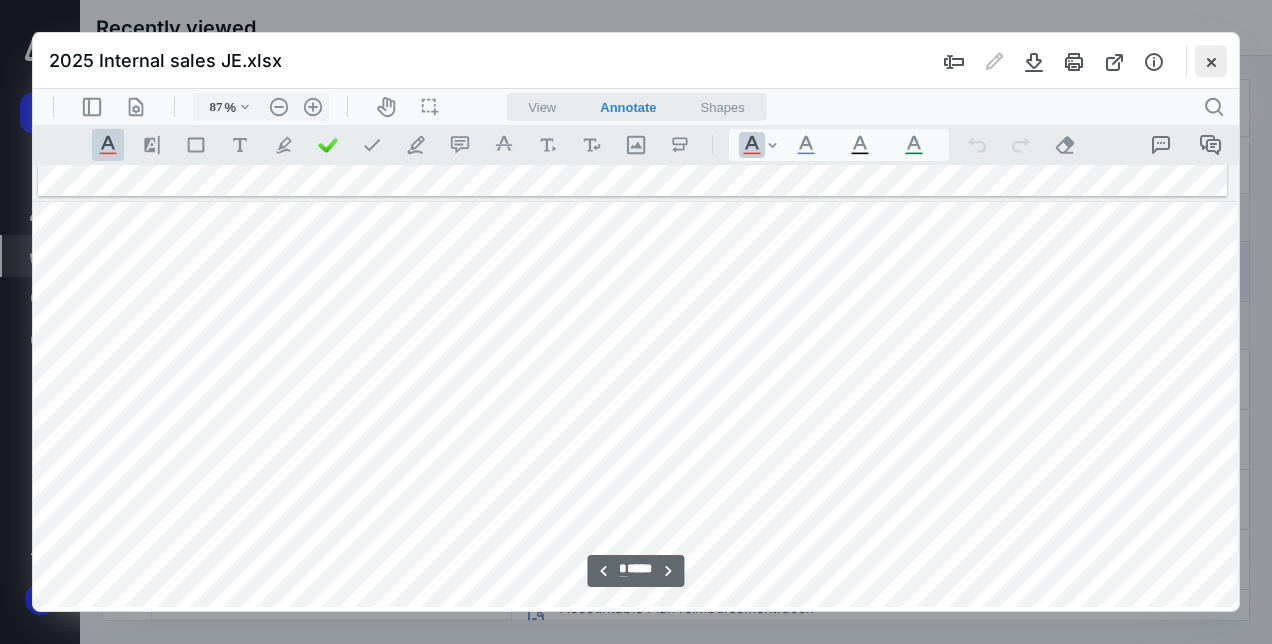 click at bounding box center (1211, 61) 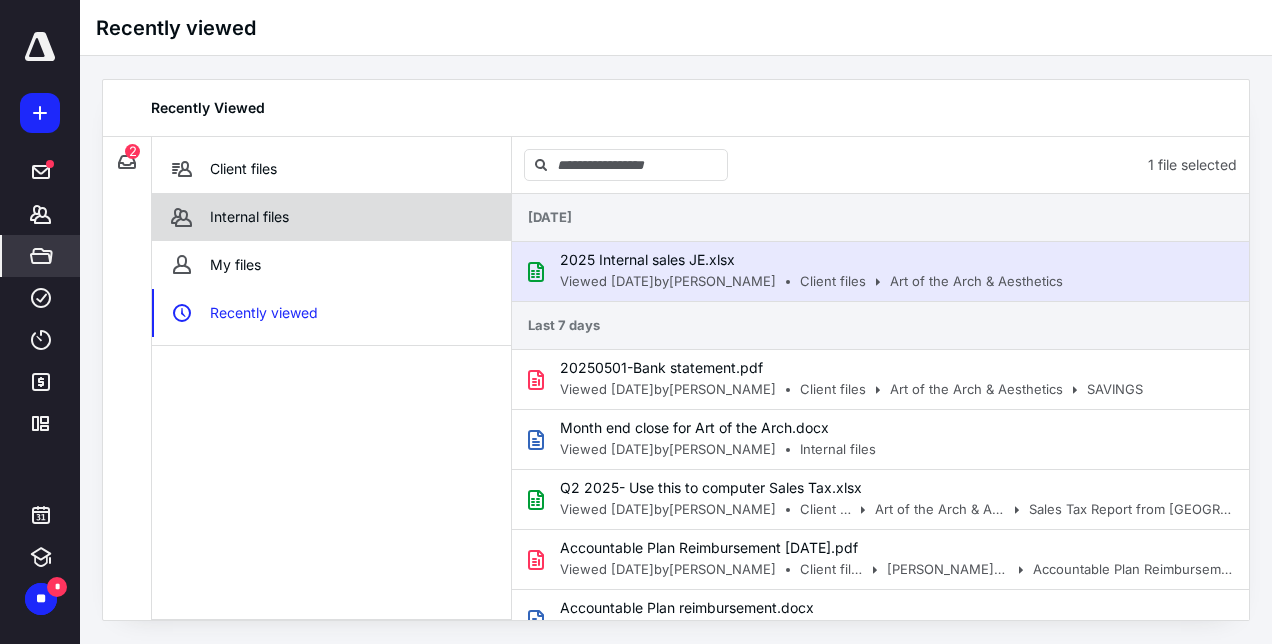 click on "Internal files" at bounding box center [331, 217] 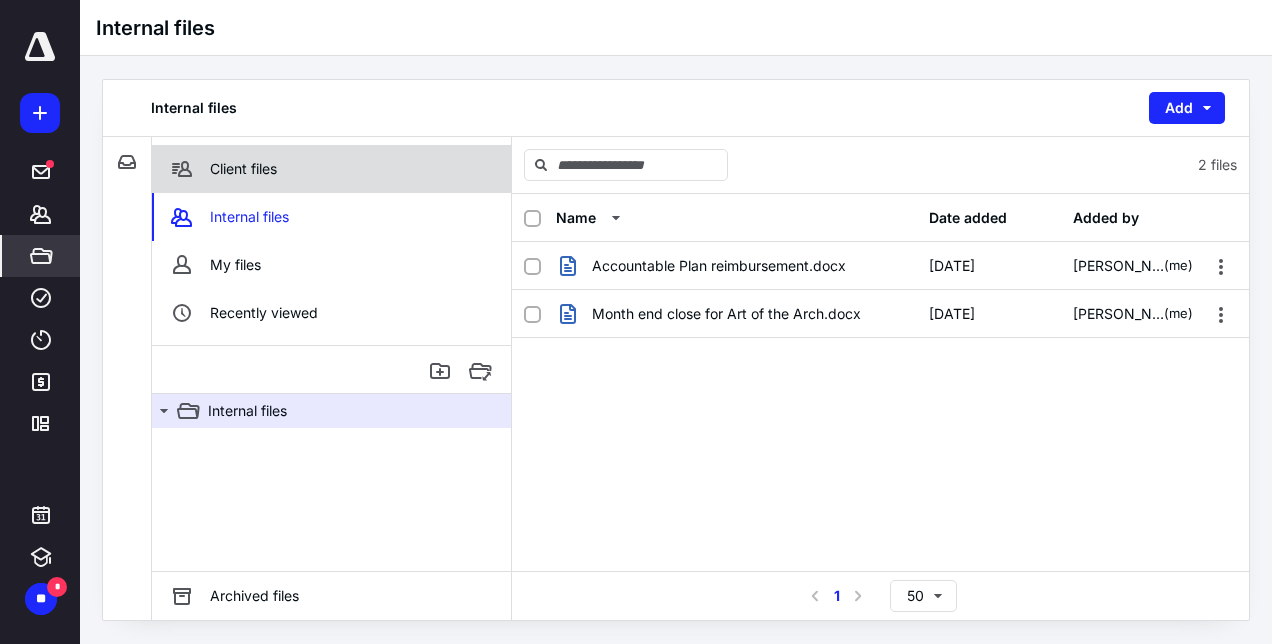 click on "Client files" at bounding box center (331, 169) 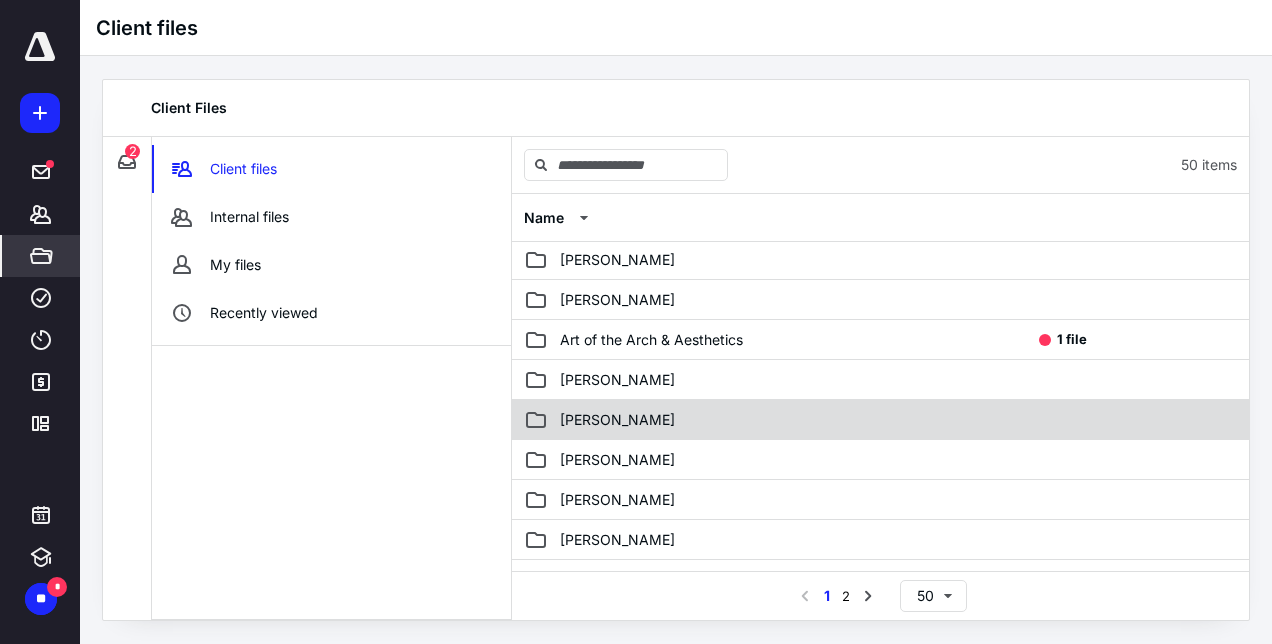 scroll, scrollTop: 300, scrollLeft: 0, axis: vertical 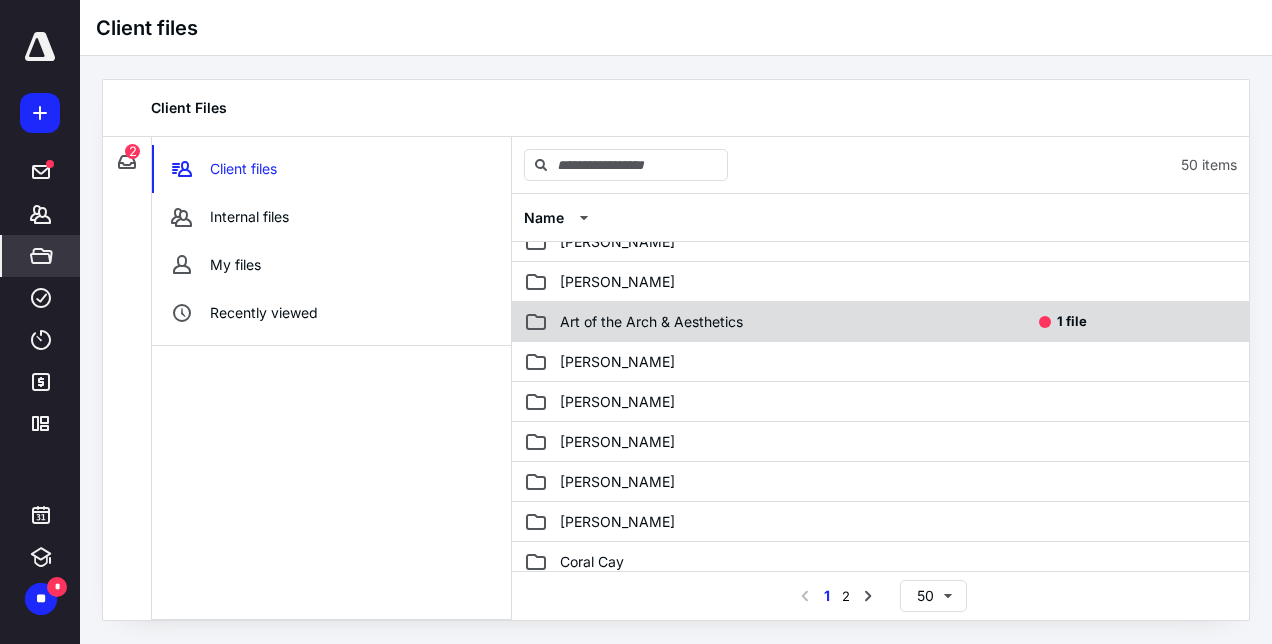 click on "Art of the Arch & Aesthetics 1 file" at bounding box center (880, 322) 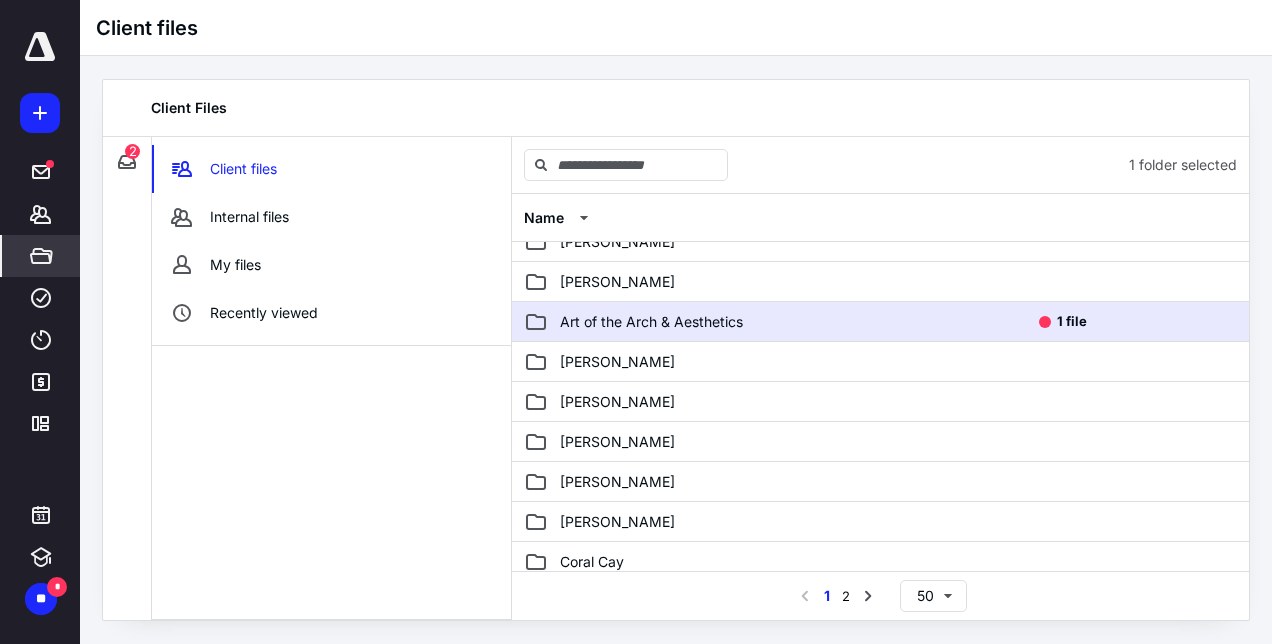 click 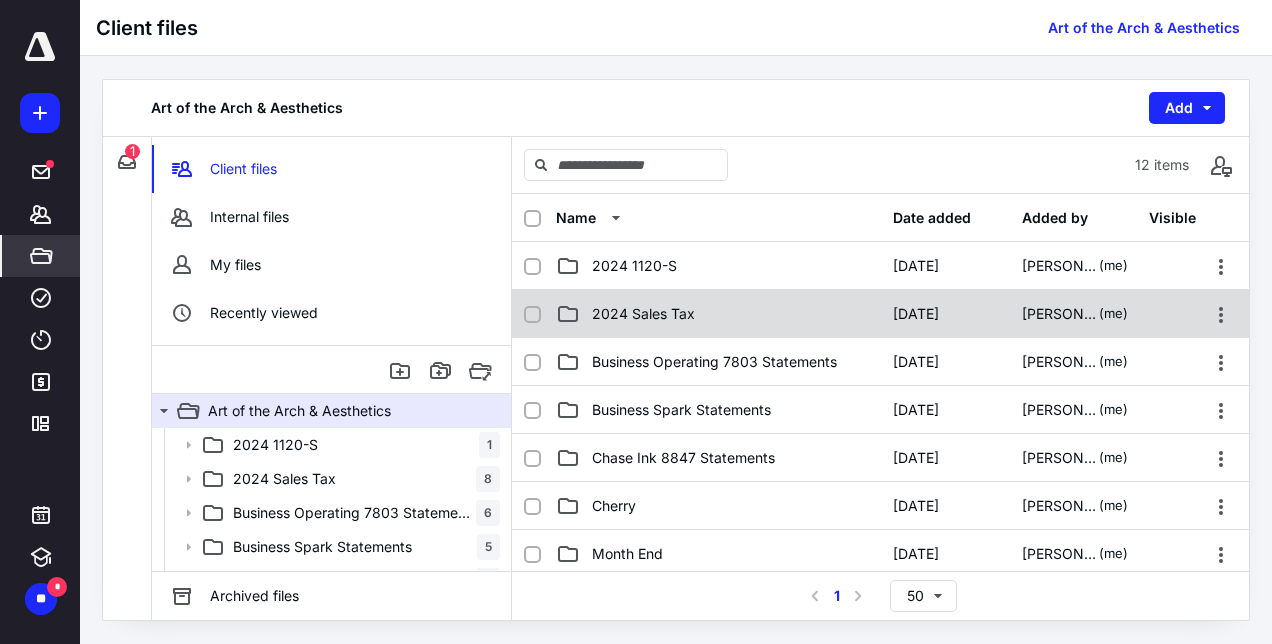 click on "2024 Sales Tax" at bounding box center [718, 314] 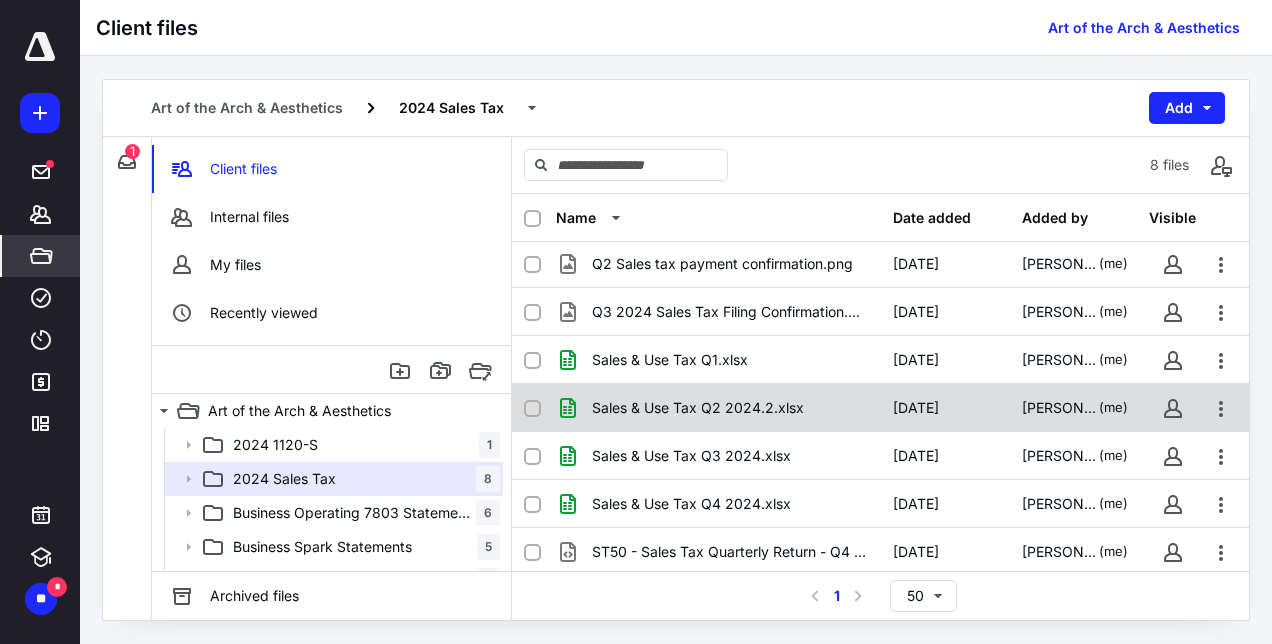 scroll, scrollTop: 0, scrollLeft: 0, axis: both 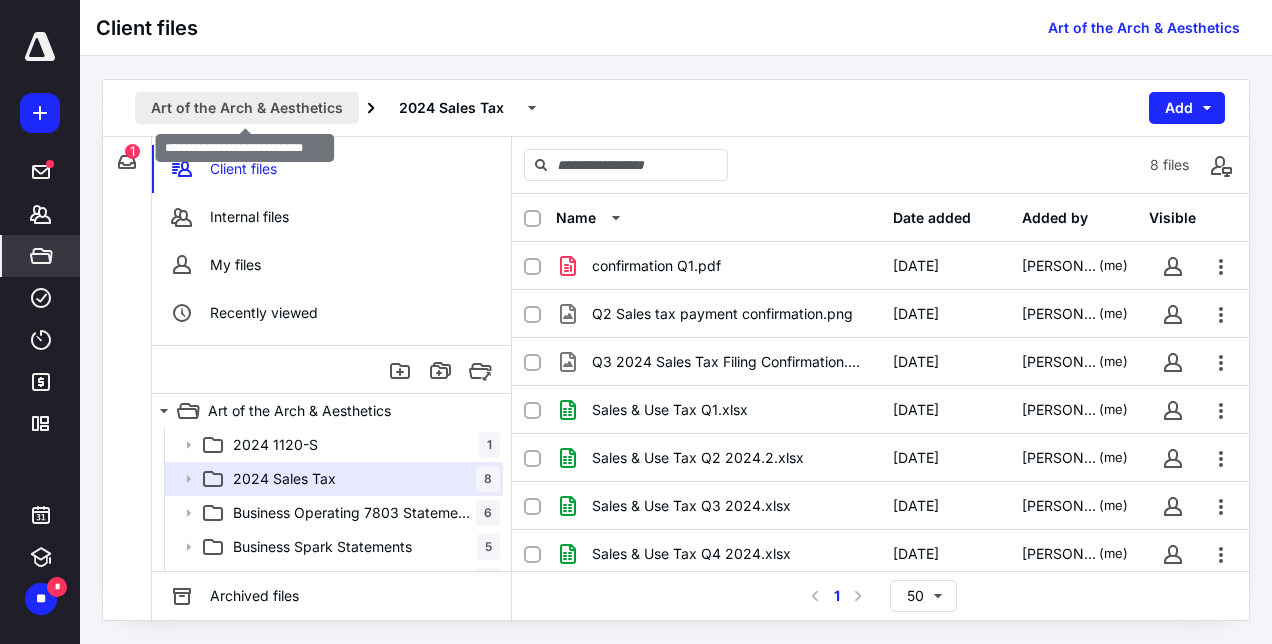 click on "Art of the Arch & Aesthetics" at bounding box center (247, 108) 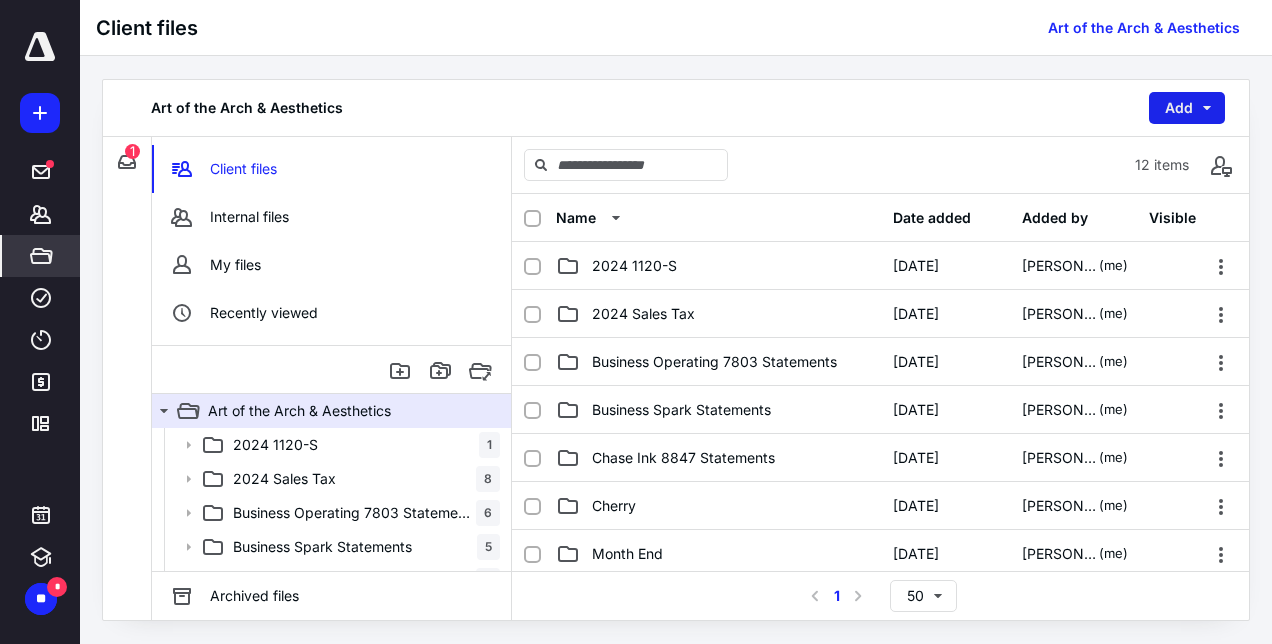 click on "Add" at bounding box center (1187, 108) 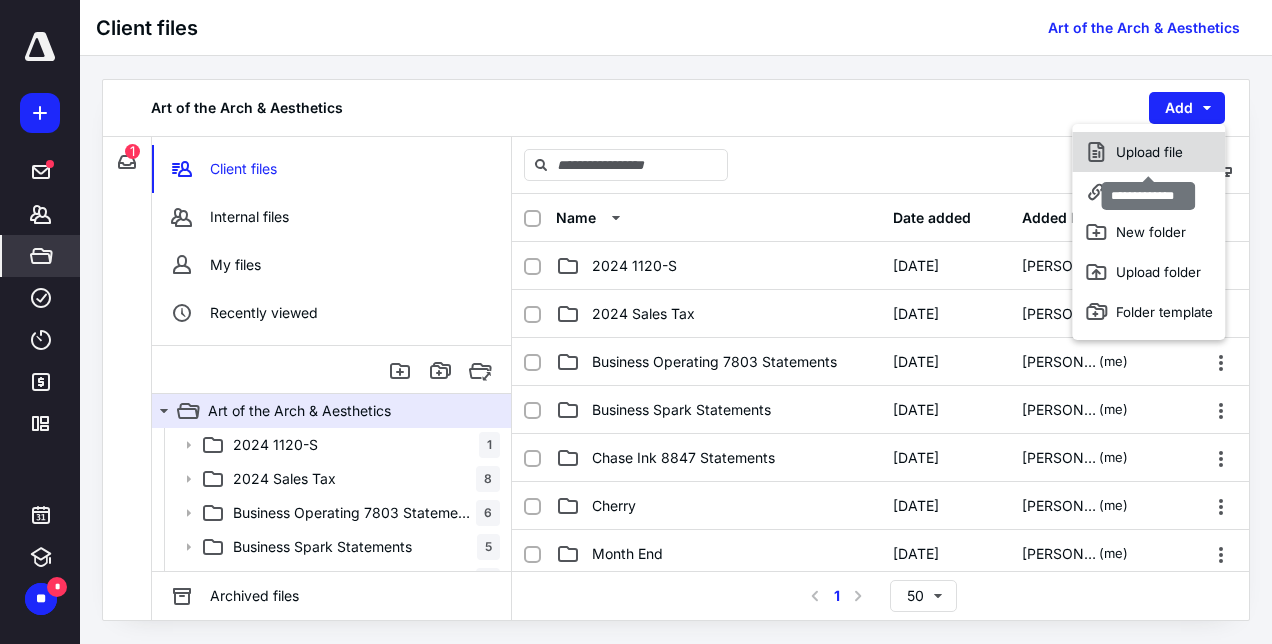 click on "Upload file" at bounding box center [1148, 152] 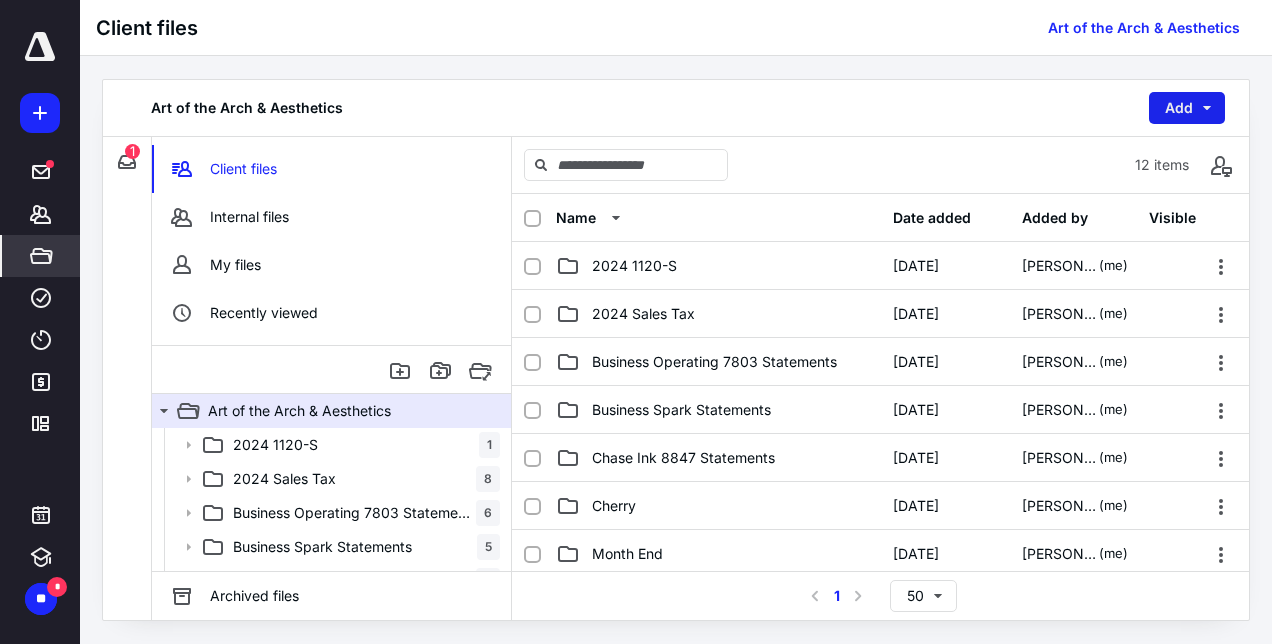 click on "Add" at bounding box center [1187, 108] 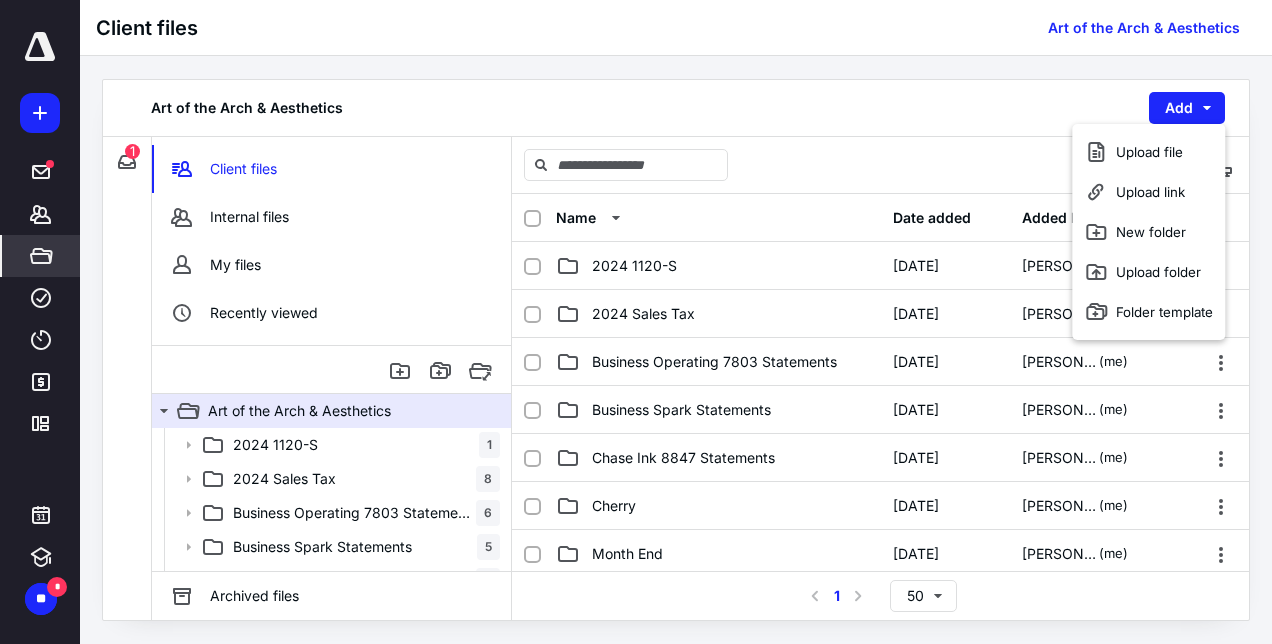 click on "Upload link" at bounding box center (1148, 192) 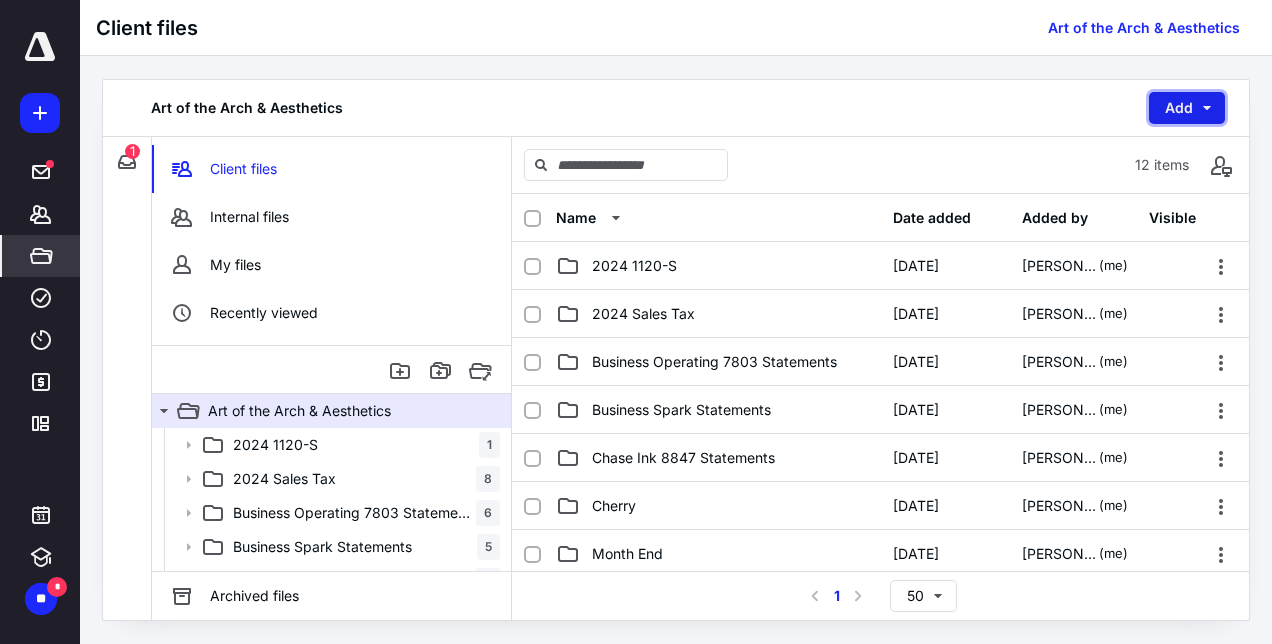 click on "Add" at bounding box center [1187, 108] 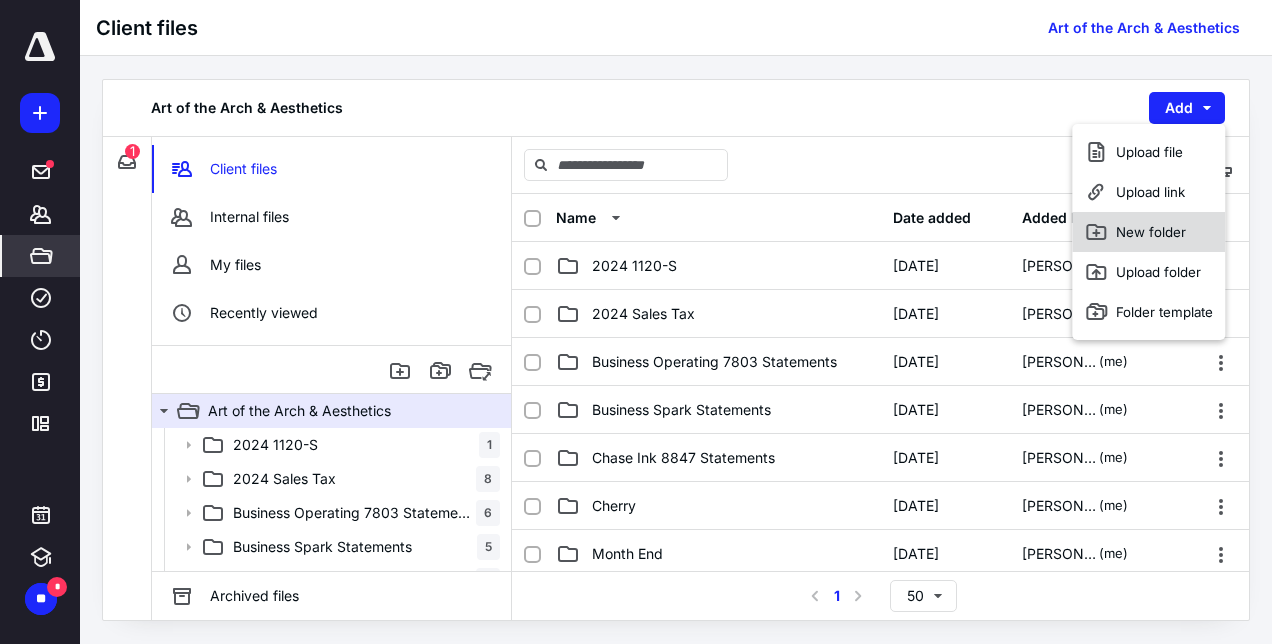 click on "New folder" at bounding box center (1148, 232) 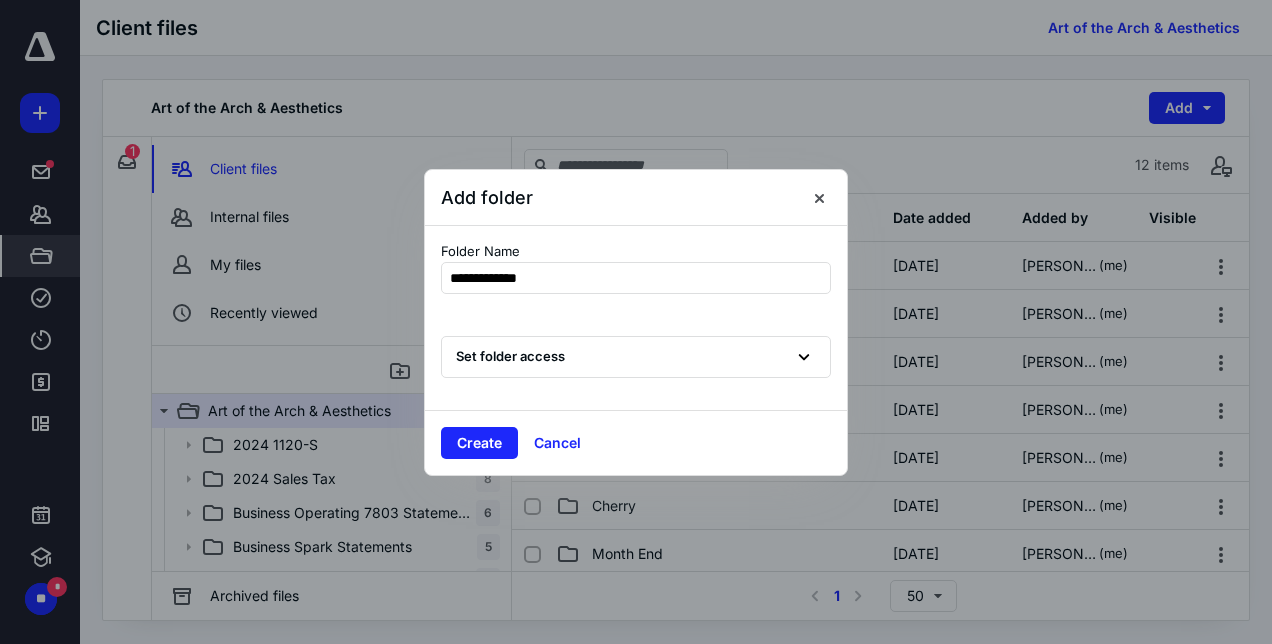 type on "**********" 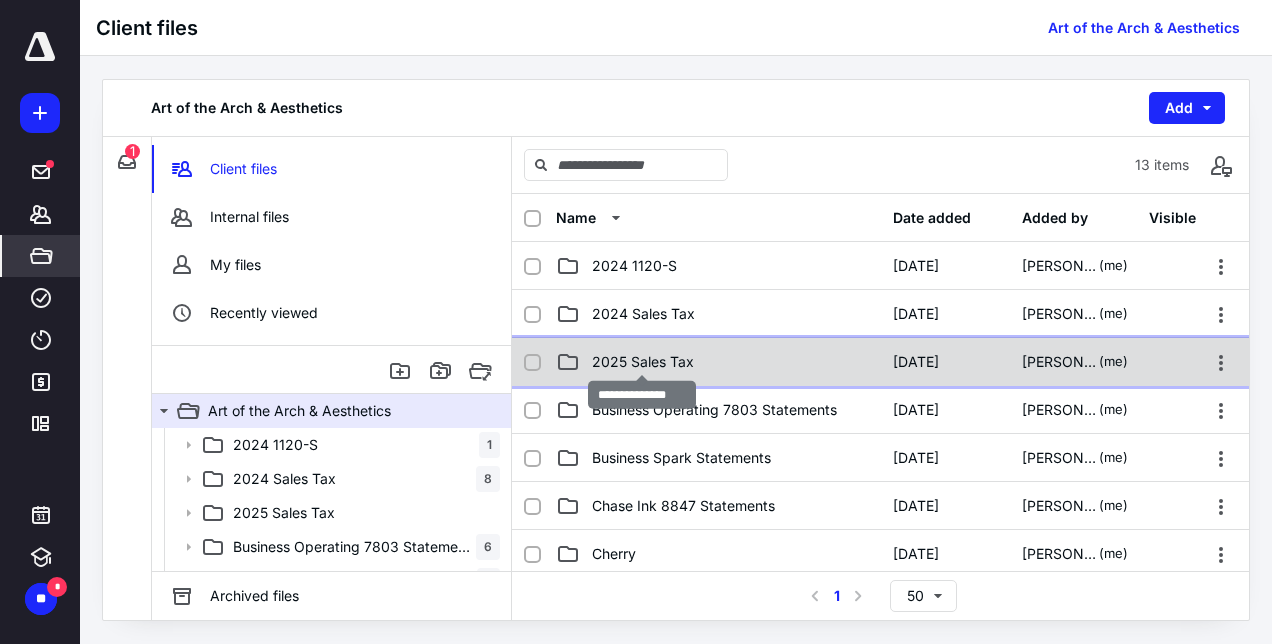 click on "2025 Sales Tax" at bounding box center [643, 362] 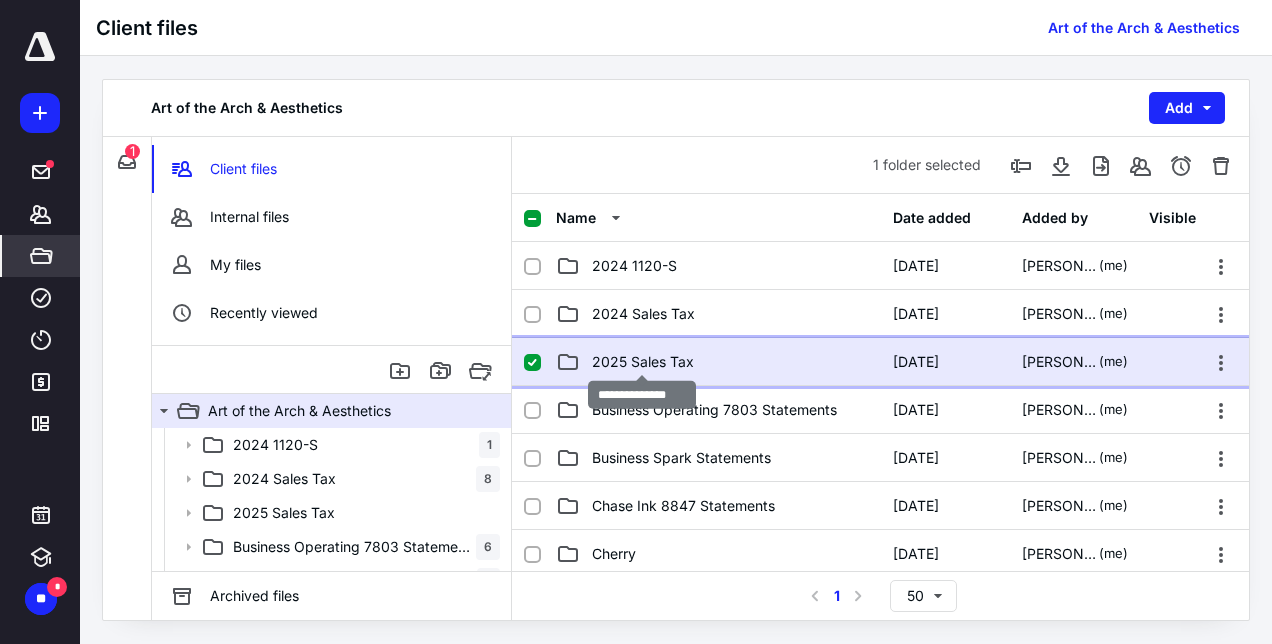 click on "2025 Sales Tax" at bounding box center (643, 362) 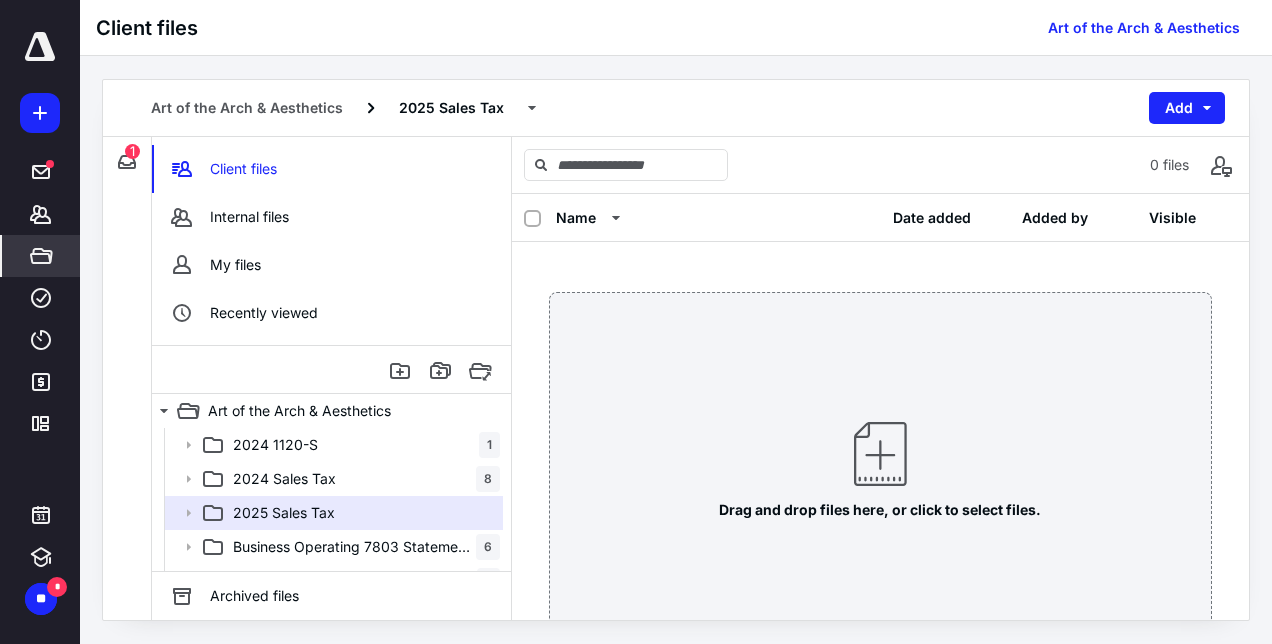 click at bounding box center (880, 454) 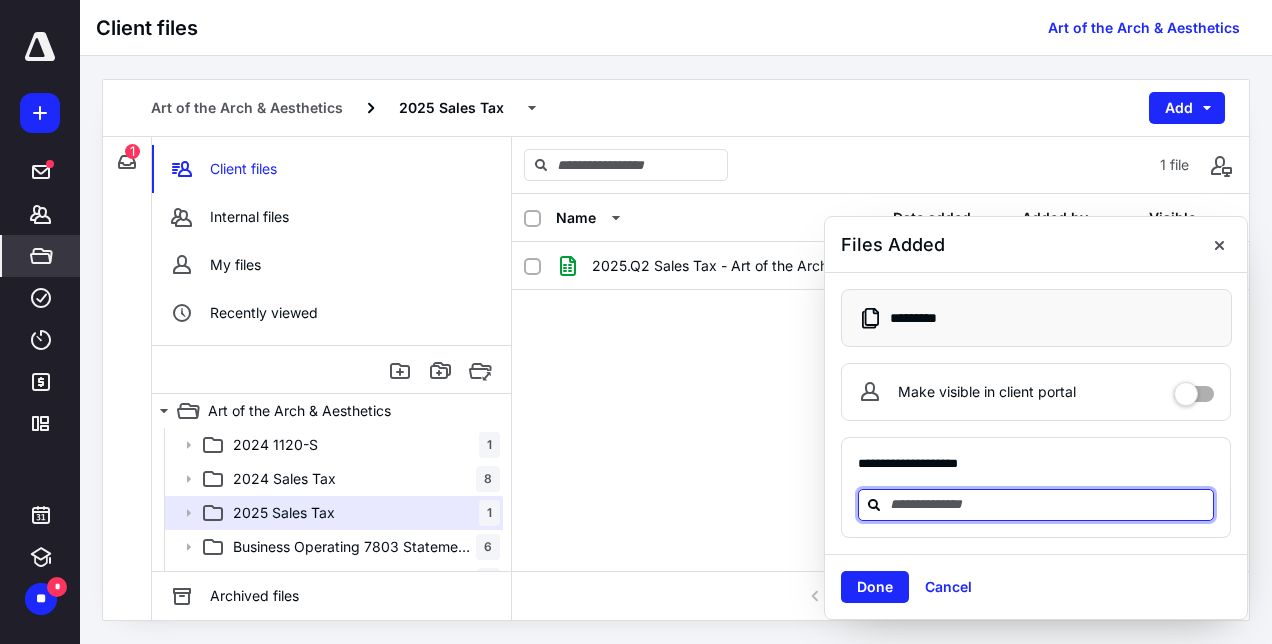 click at bounding box center [1048, 504] 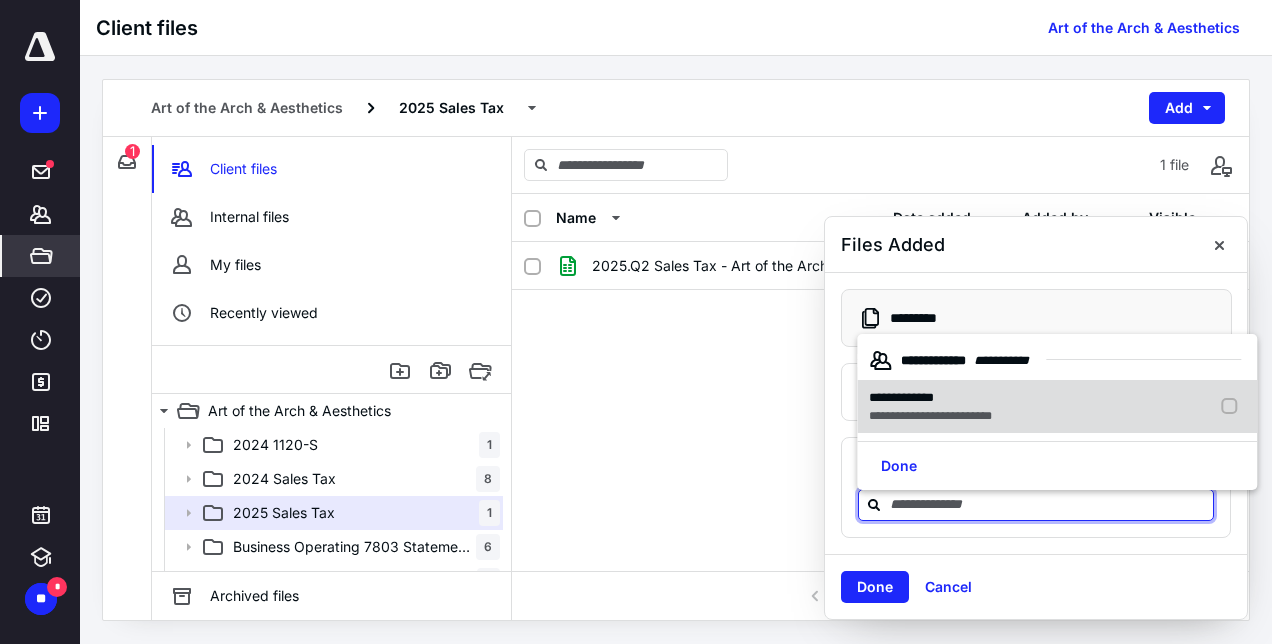 click on "**********" at bounding box center (930, 416) 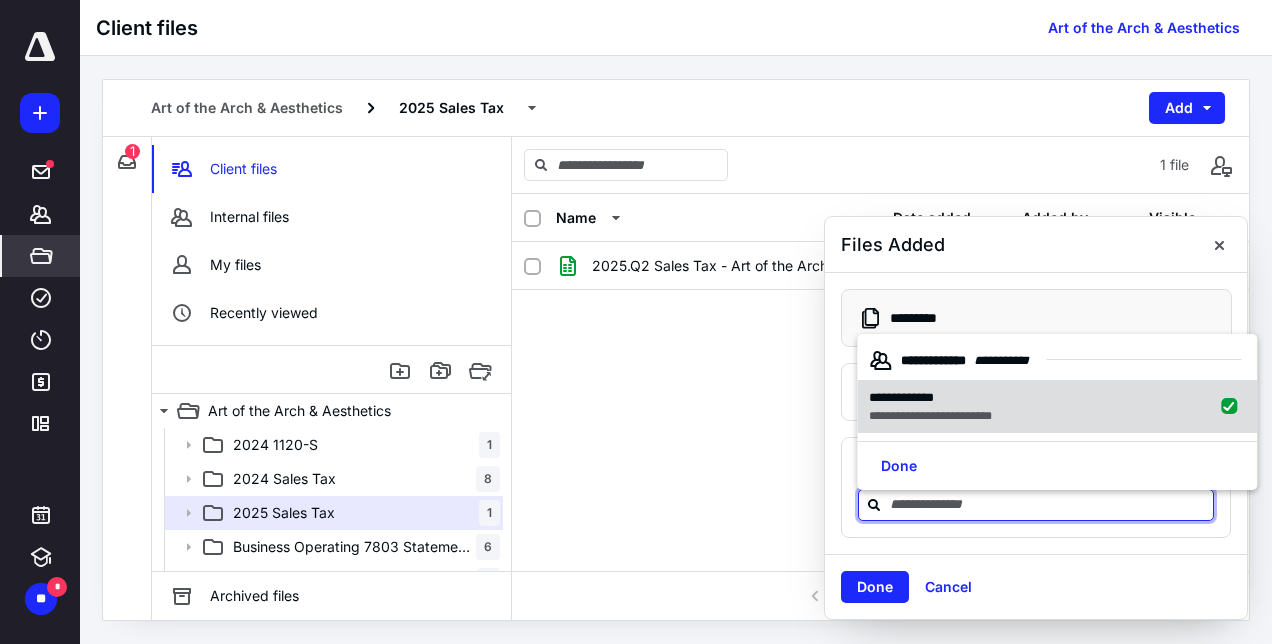 checkbox on "true" 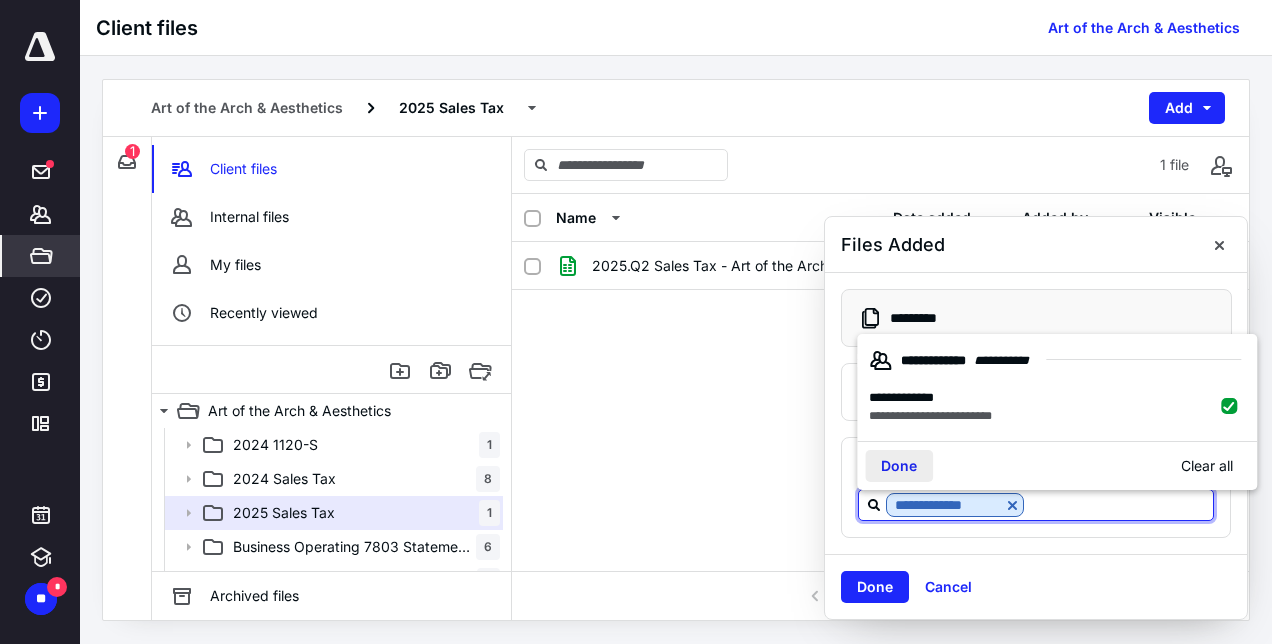 click on "Done" at bounding box center (899, 466) 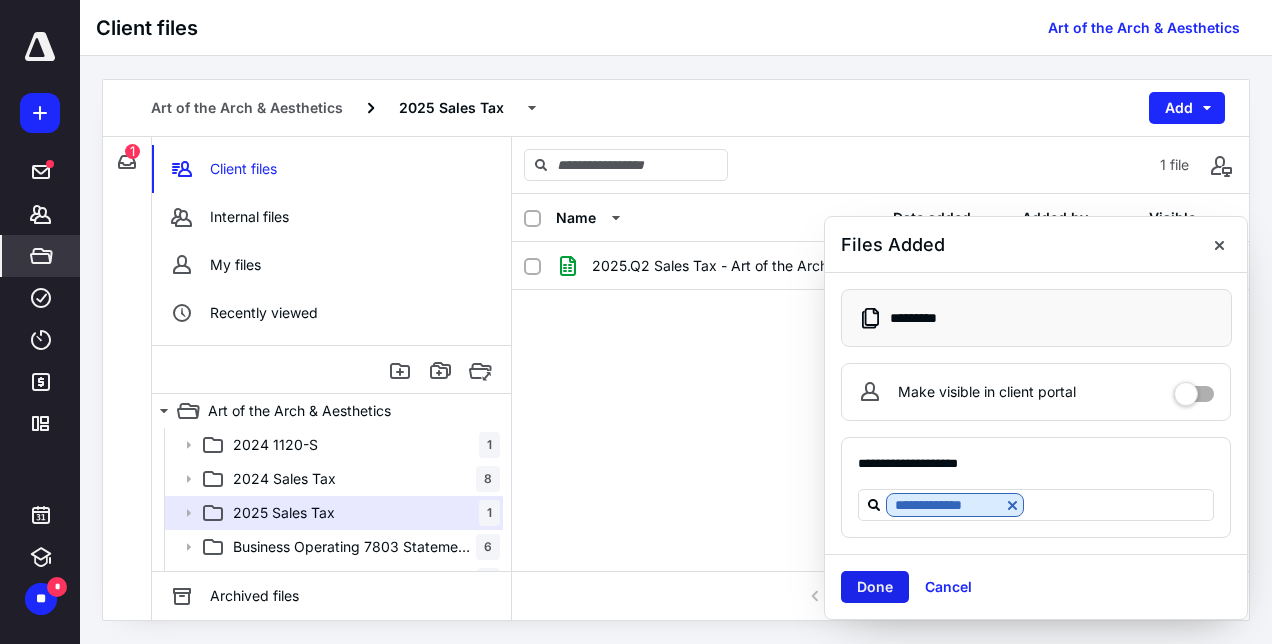 click on "Done" at bounding box center (875, 587) 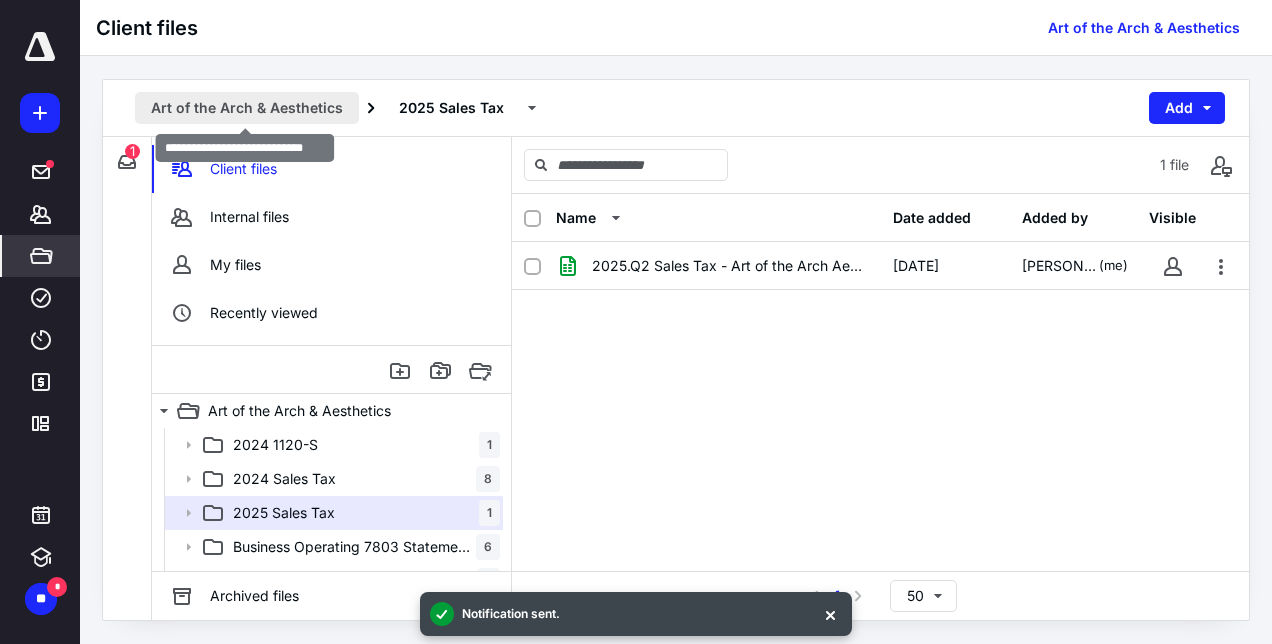 click on "Art of the Arch & Aesthetics" at bounding box center (247, 108) 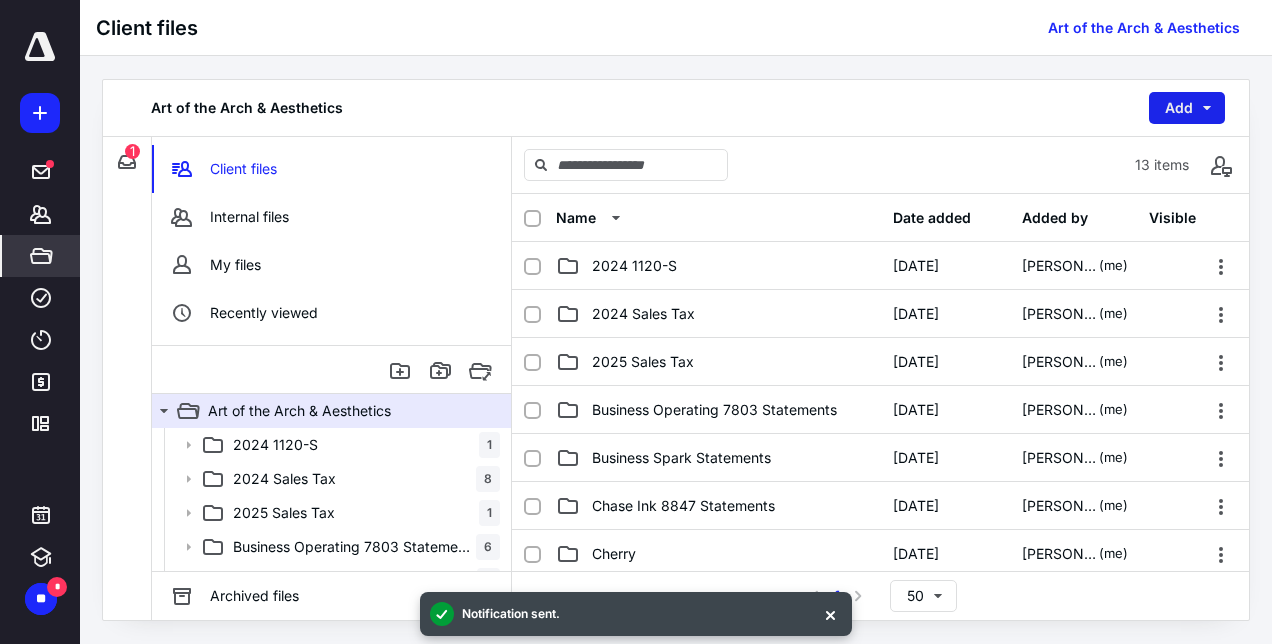 click on "Add" at bounding box center [1187, 108] 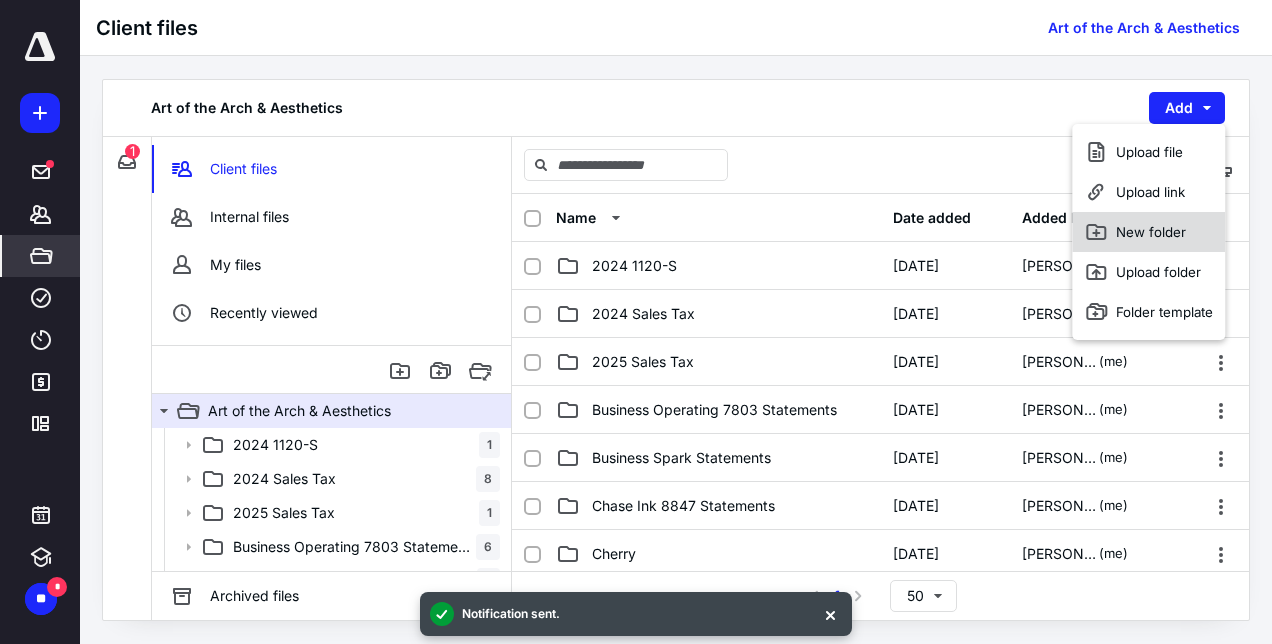 click on "New folder" at bounding box center [1148, 232] 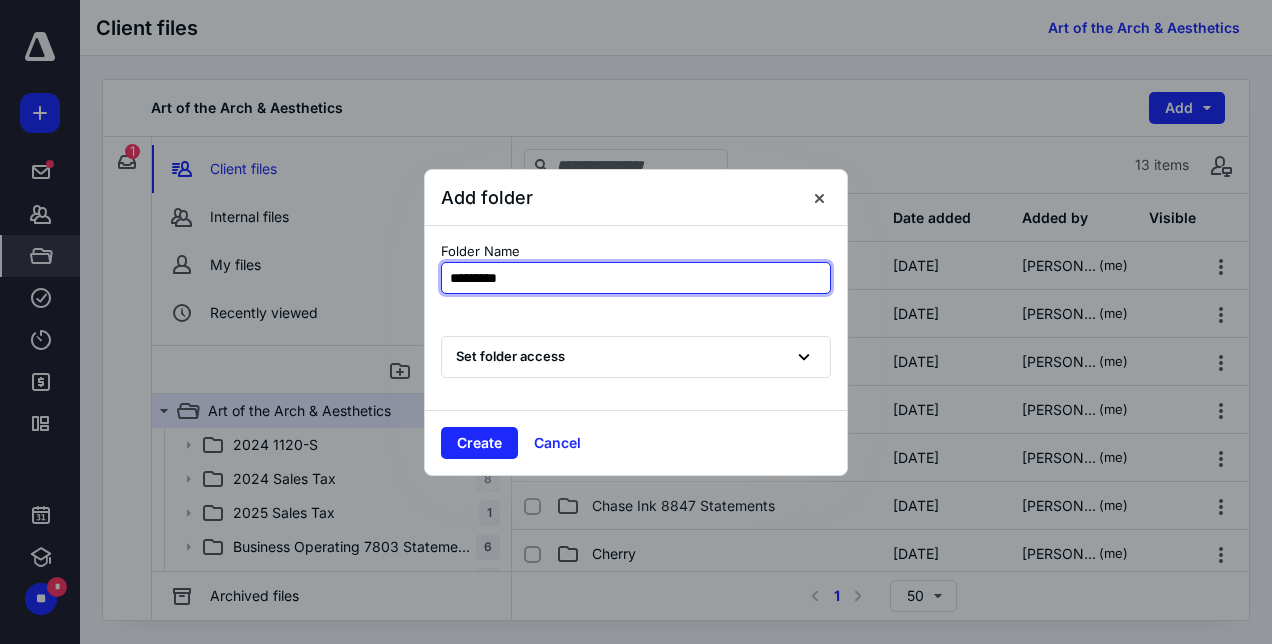 type on "*********" 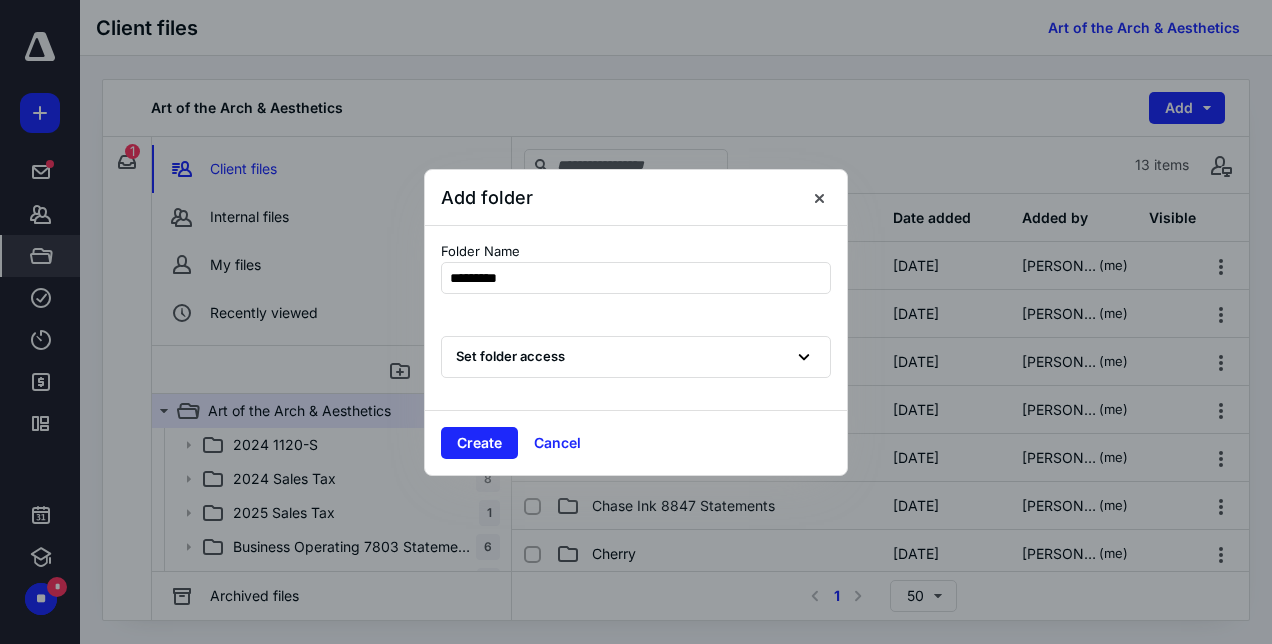 click on "Set folder access" at bounding box center (510, 357) 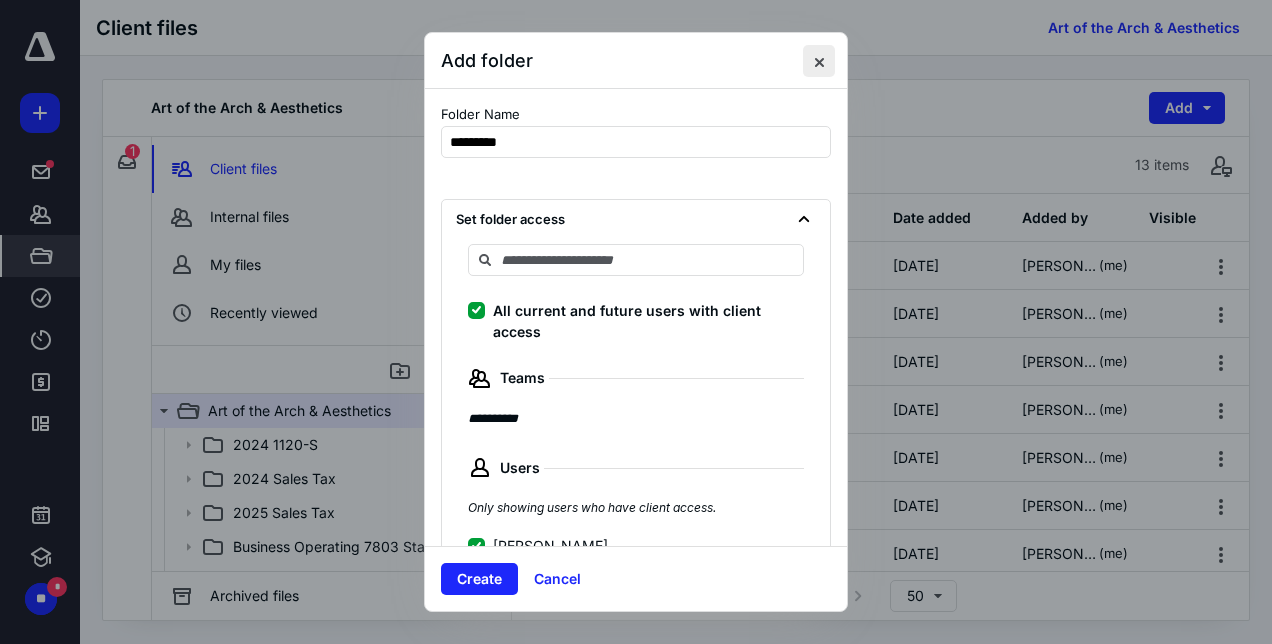 click at bounding box center (819, 61) 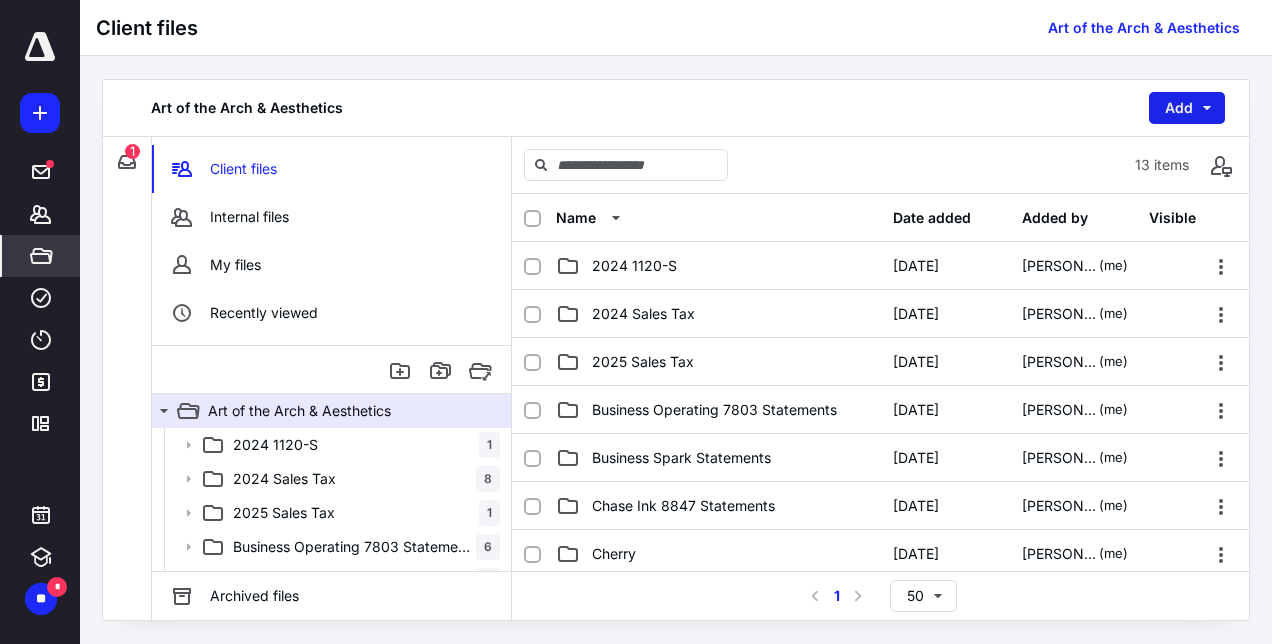click on "Add" at bounding box center (1187, 108) 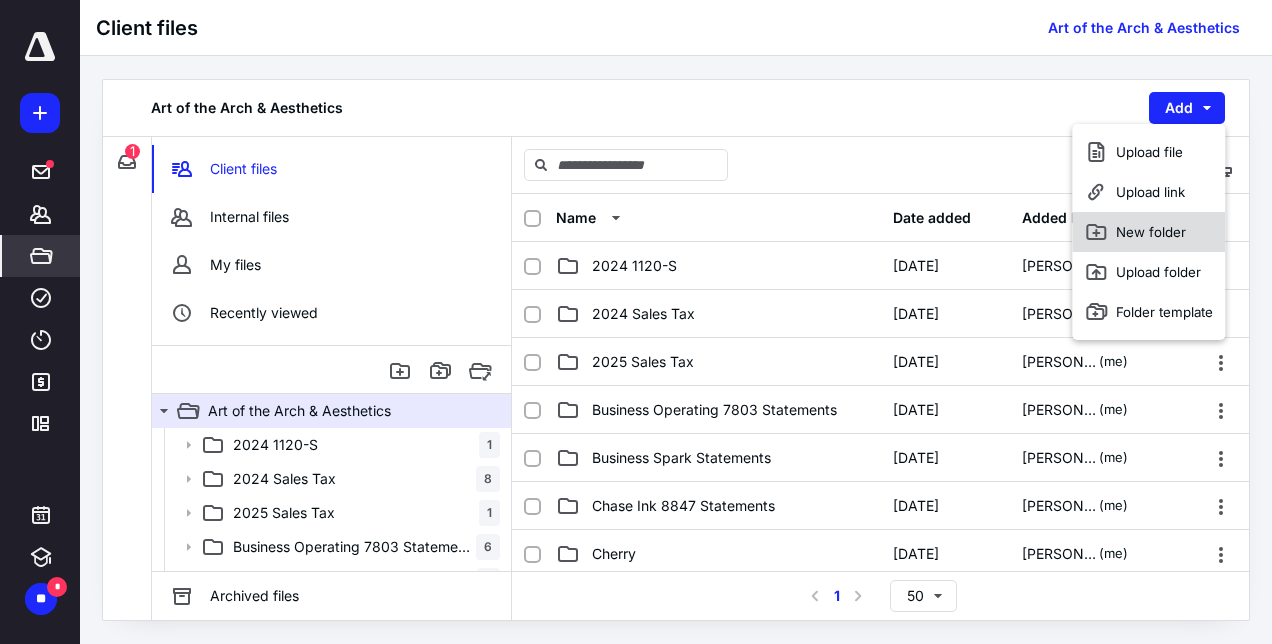 click on "New folder" at bounding box center (1148, 232) 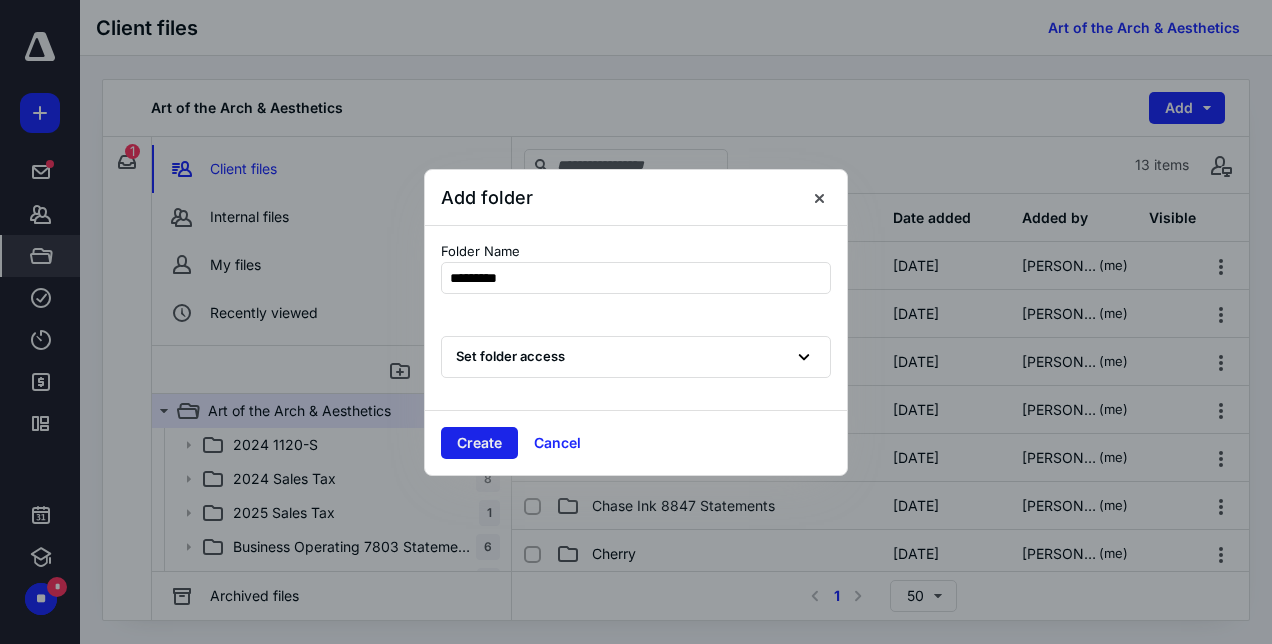type on "*********" 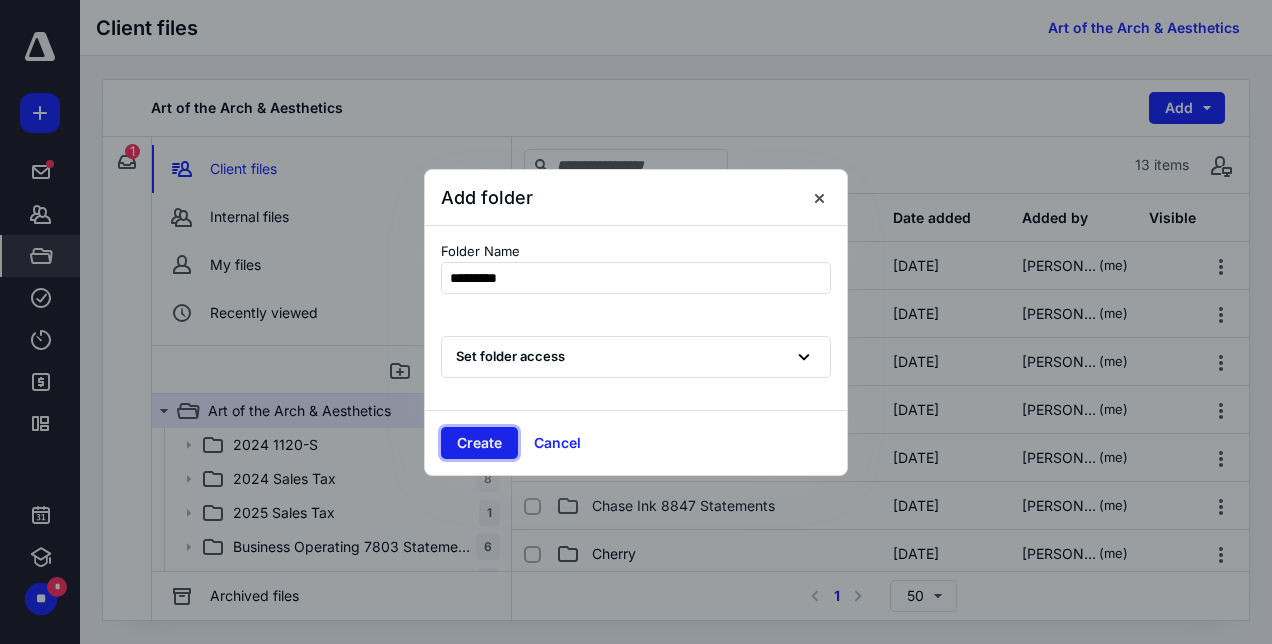 click on "Create" at bounding box center [479, 443] 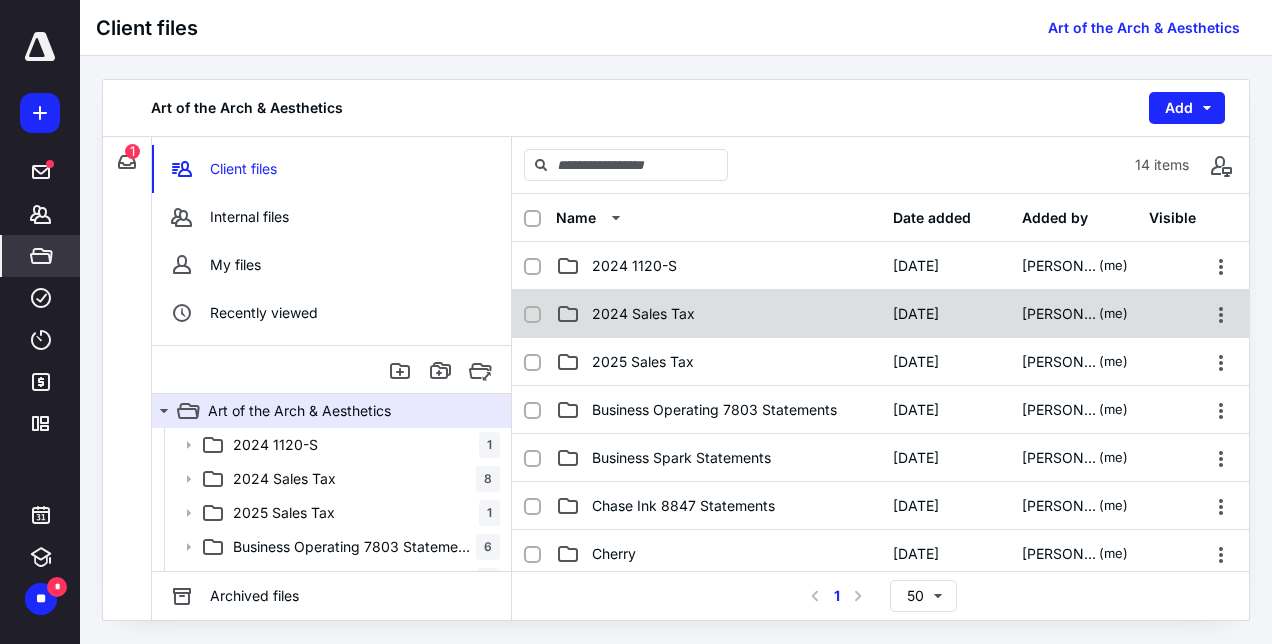 click at bounding box center (532, 315) 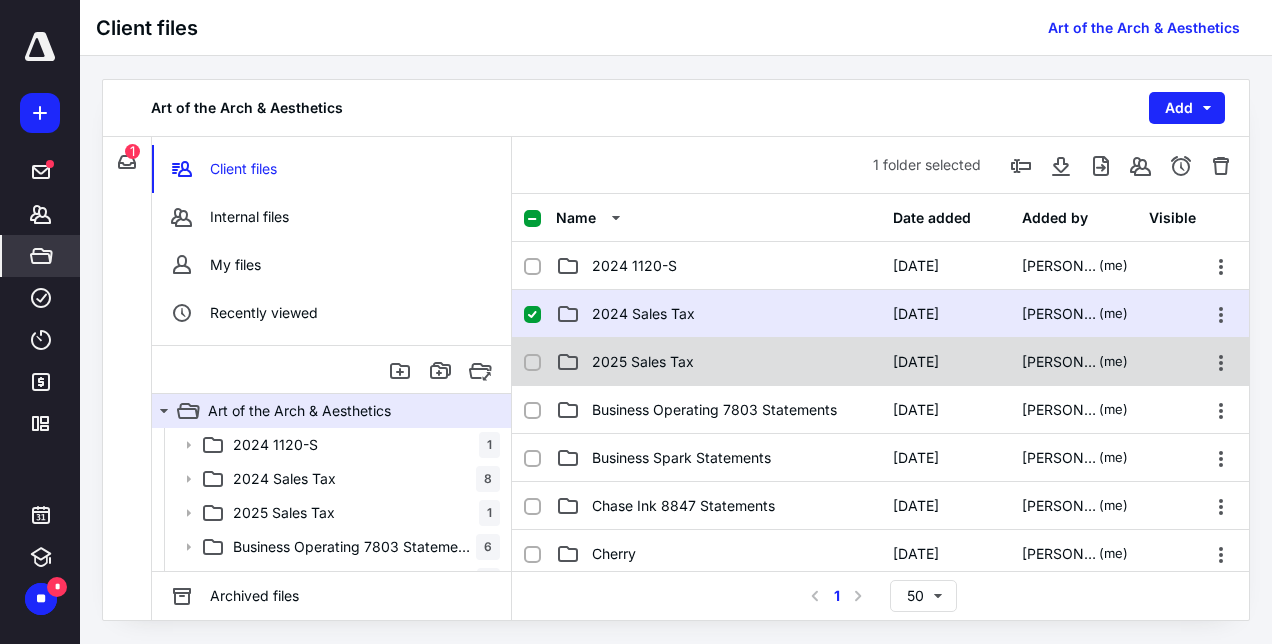click at bounding box center [532, 363] 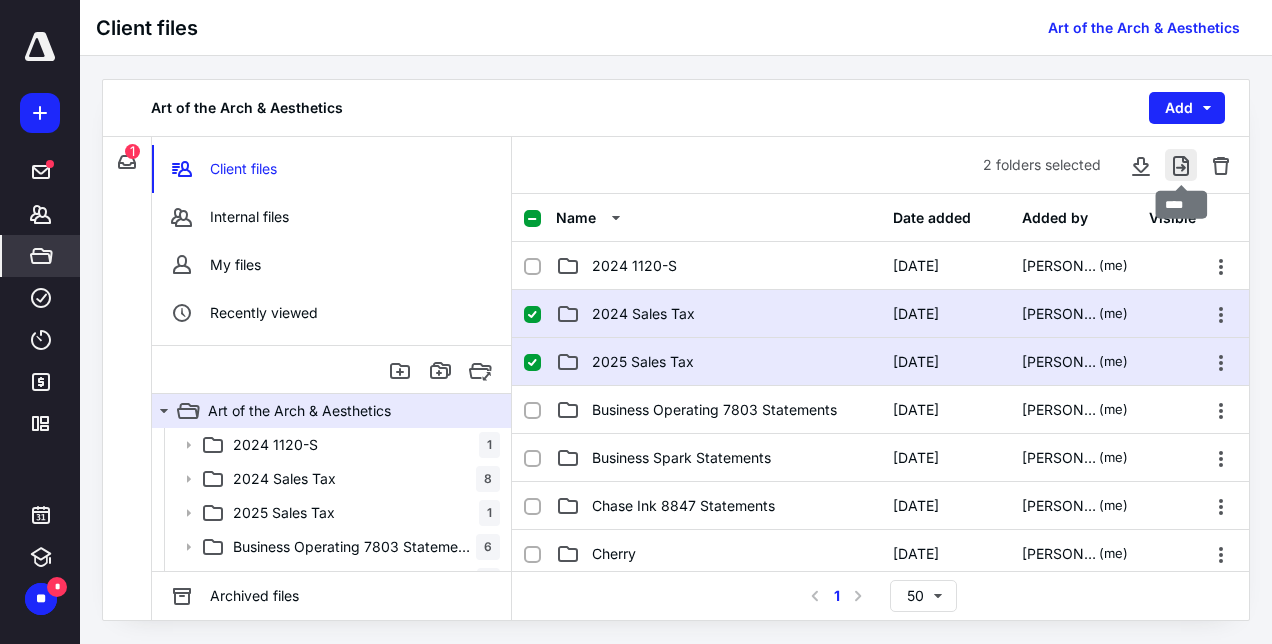 click at bounding box center [1181, 165] 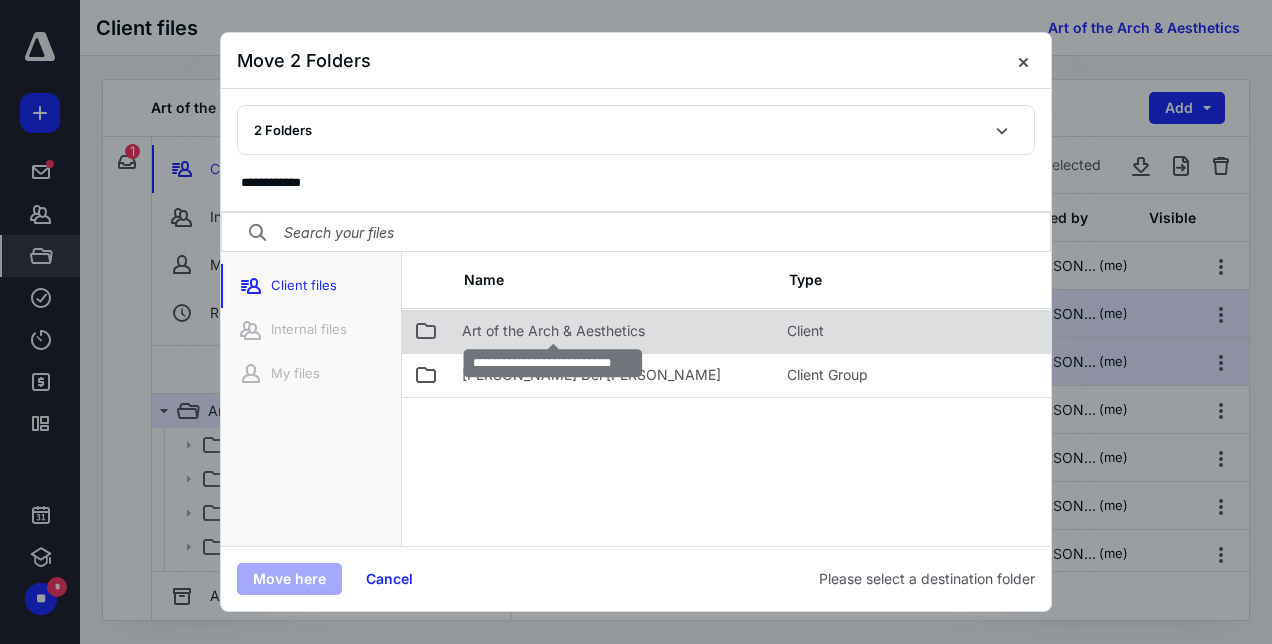 click on "Art of the Arch & Aesthetics" at bounding box center (553, 331) 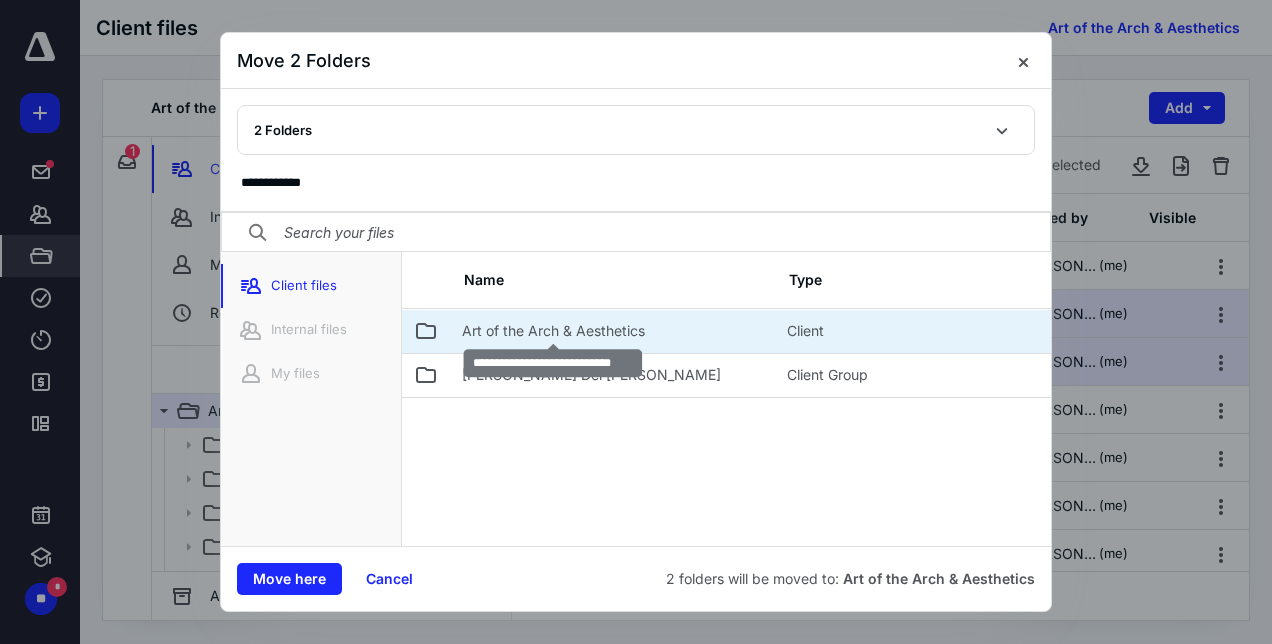 click on "Art of the Arch & Aesthetics" at bounding box center [553, 331] 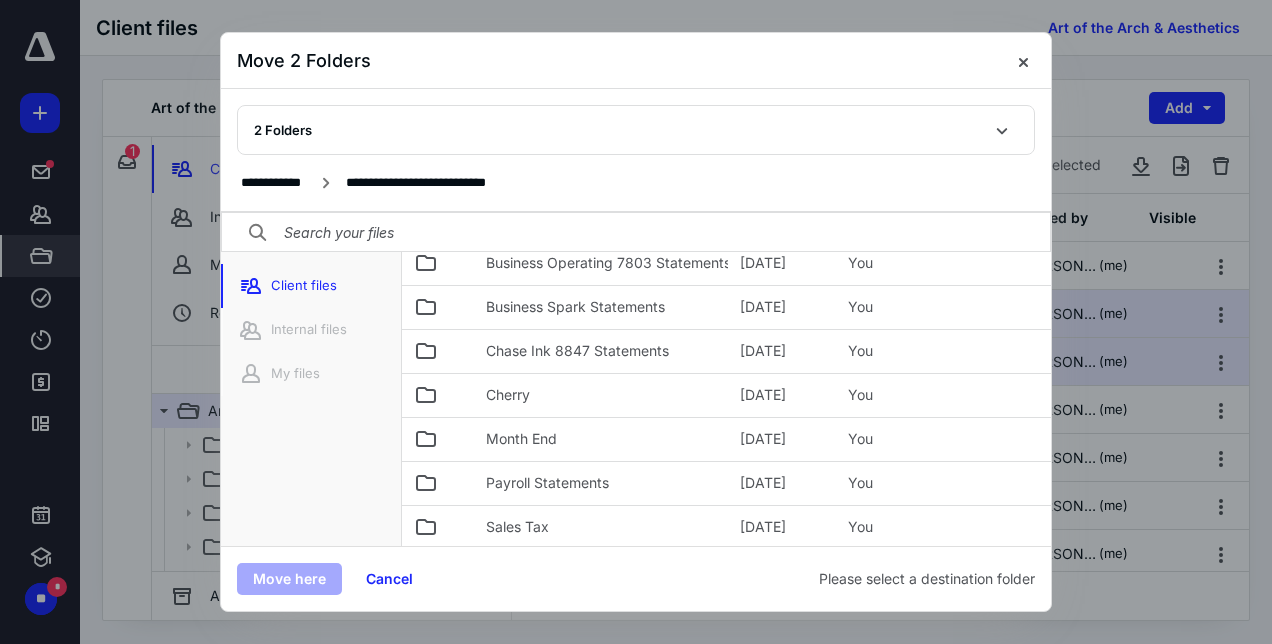 scroll, scrollTop: 300, scrollLeft: 0, axis: vertical 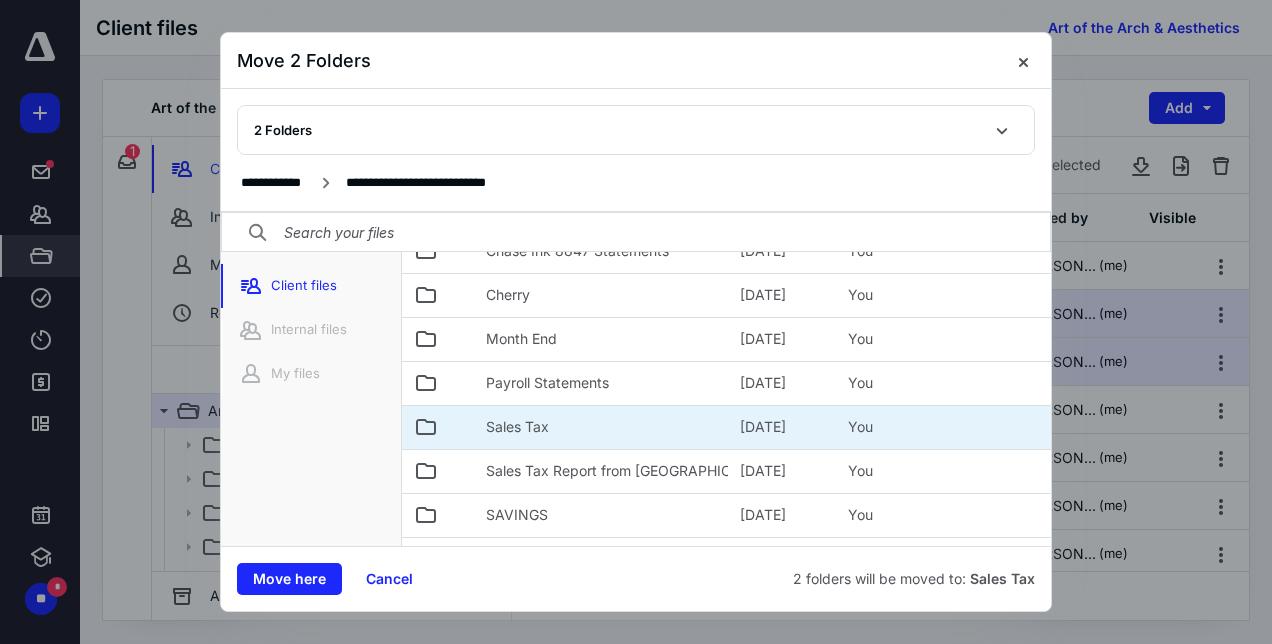 click 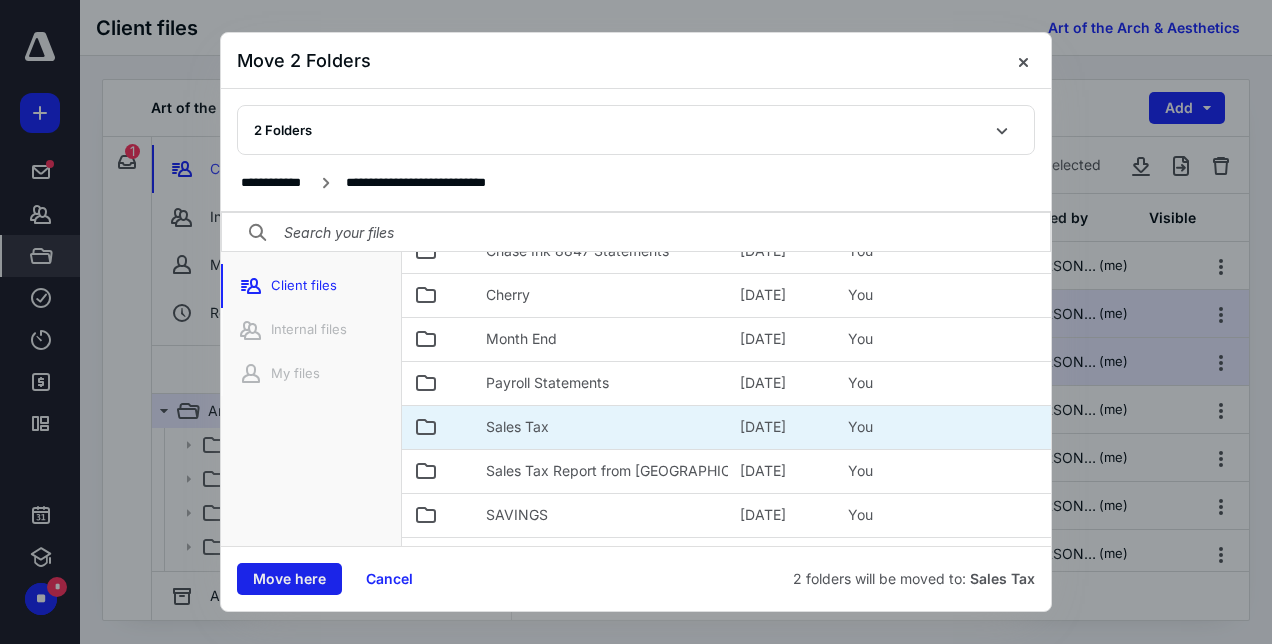 click on "Move here" at bounding box center [289, 579] 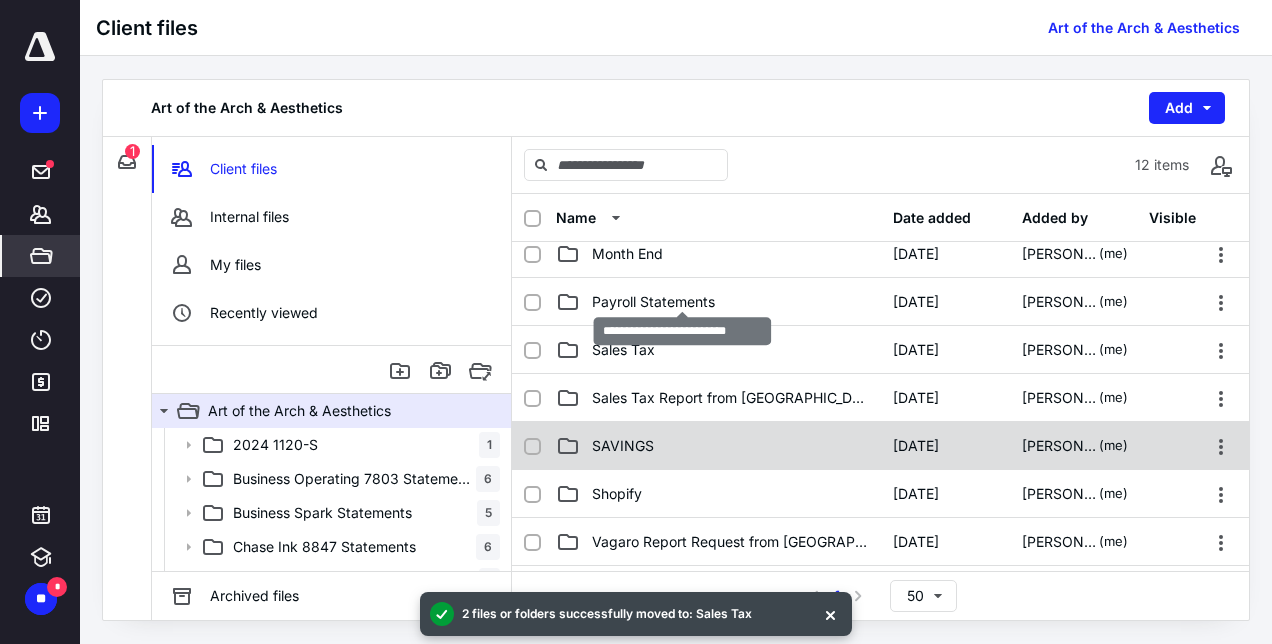 scroll, scrollTop: 300, scrollLeft: 0, axis: vertical 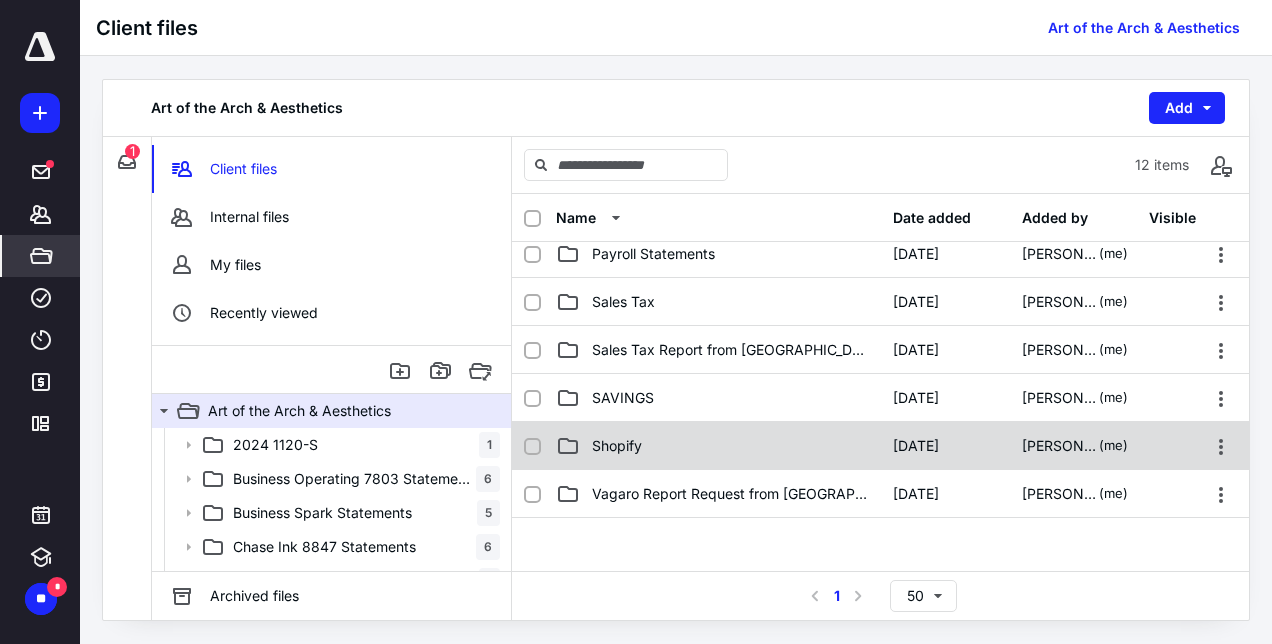 checkbox on "true" 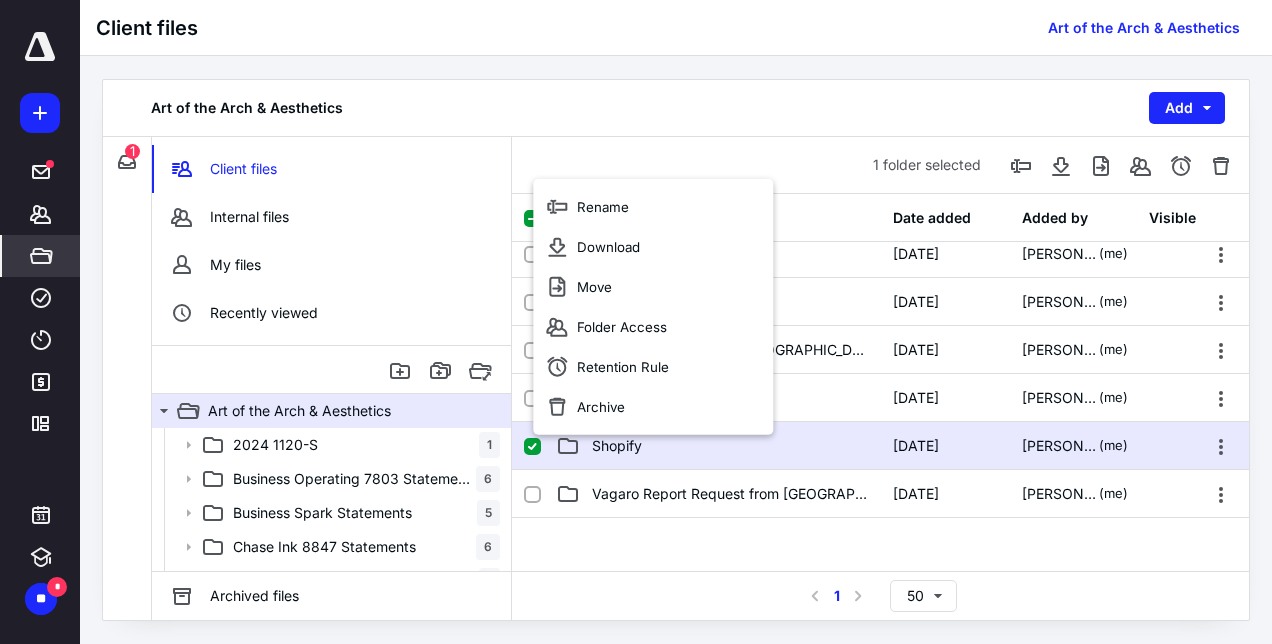 click on "Art of the Arch & Aesthetics   Add" at bounding box center [676, 108] 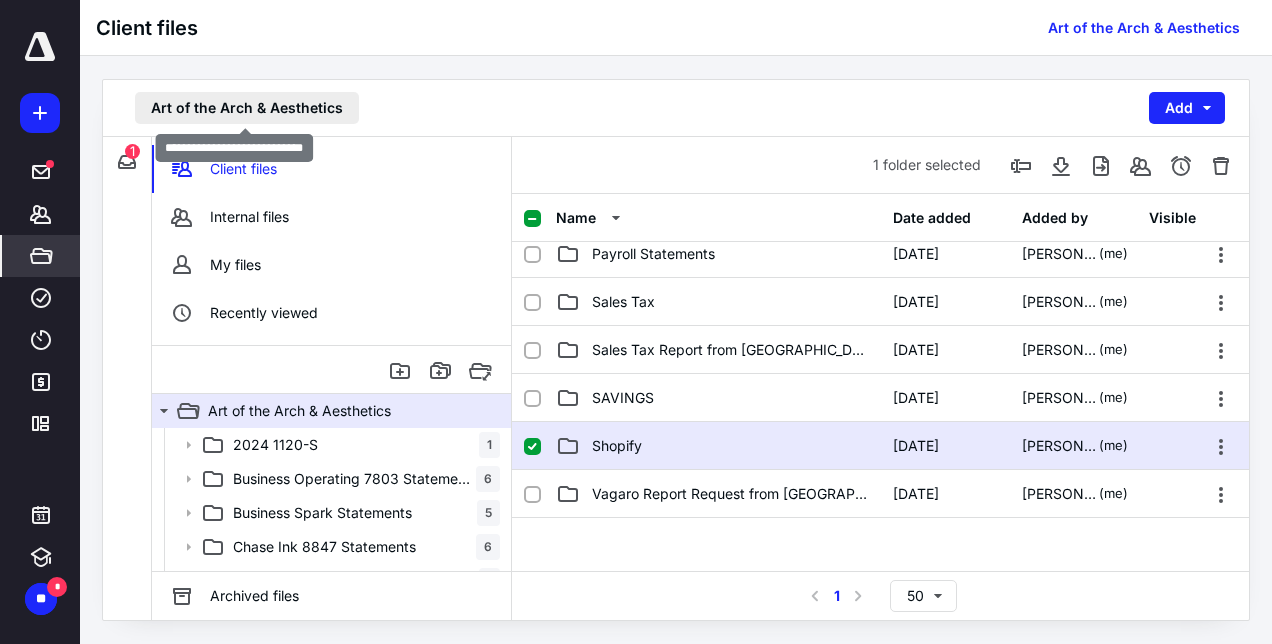 click on "Art of the Arch & Aesthetics" at bounding box center (247, 108) 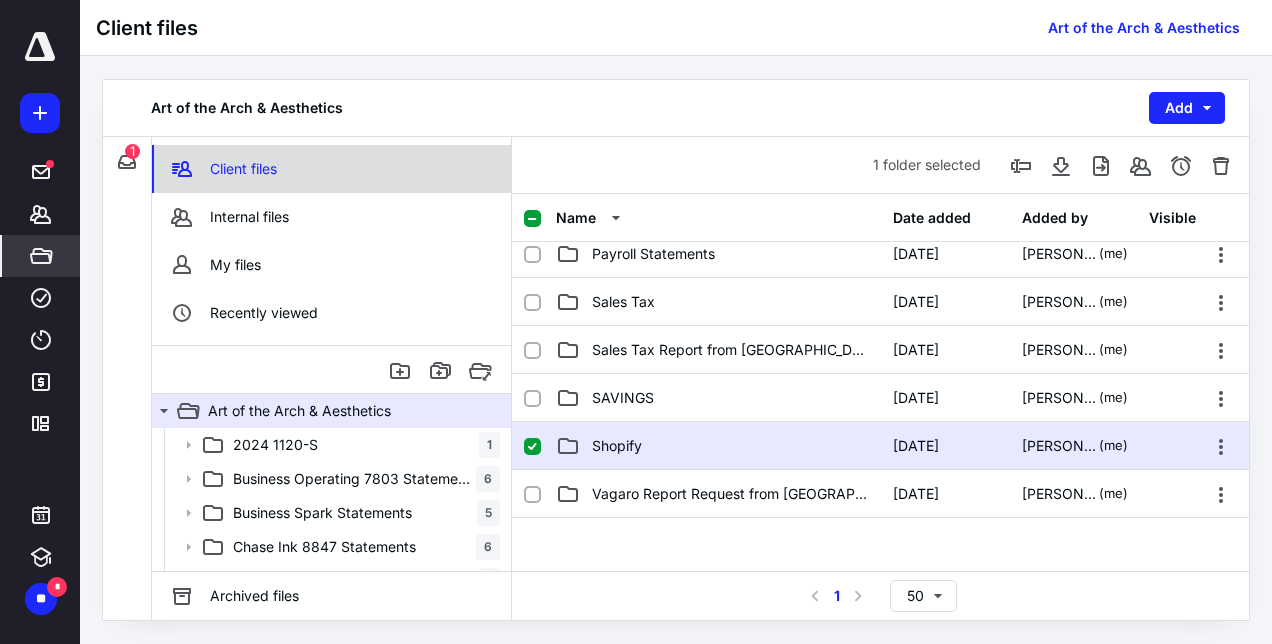 click on "Client files" at bounding box center [331, 169] 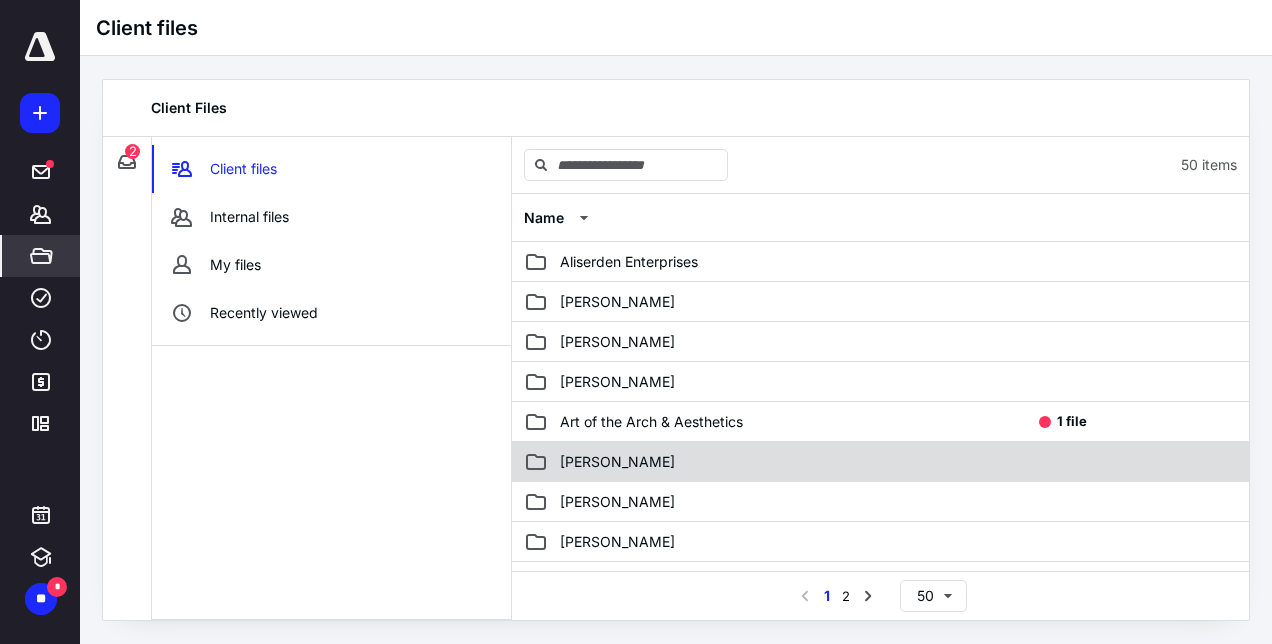 scroll, scrollTop: 300, scrollLeft: 0, axis: vertical 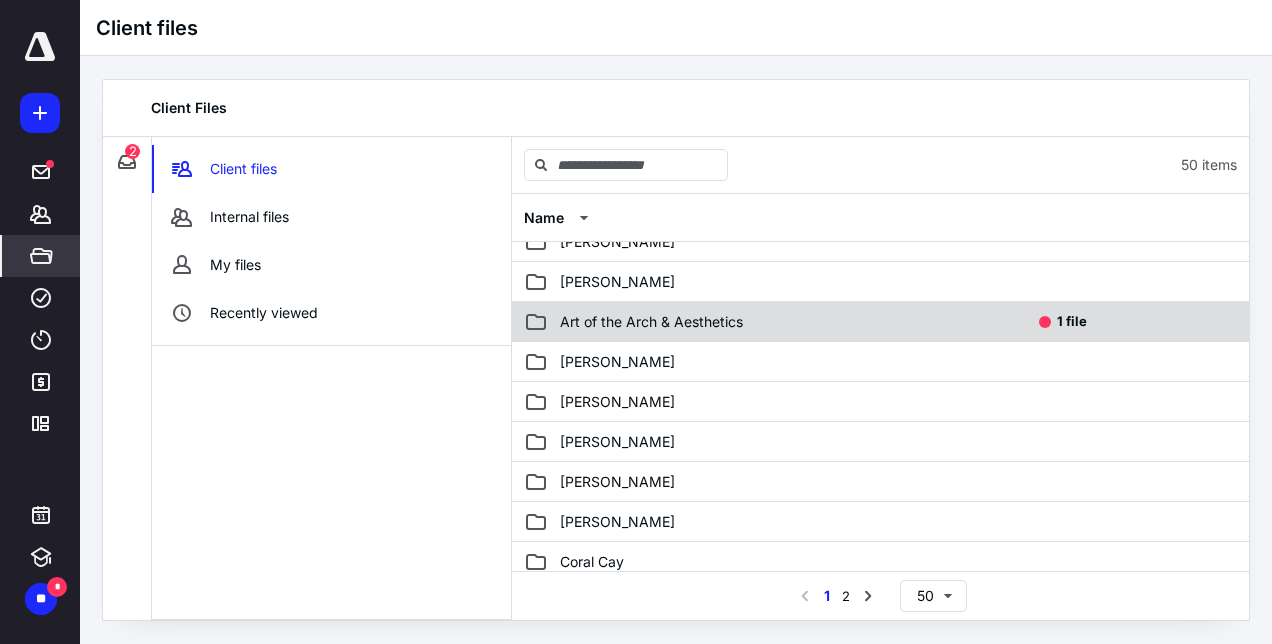 click on "Art of the Arch & Aesthetics" at bounding box center (651, 322) 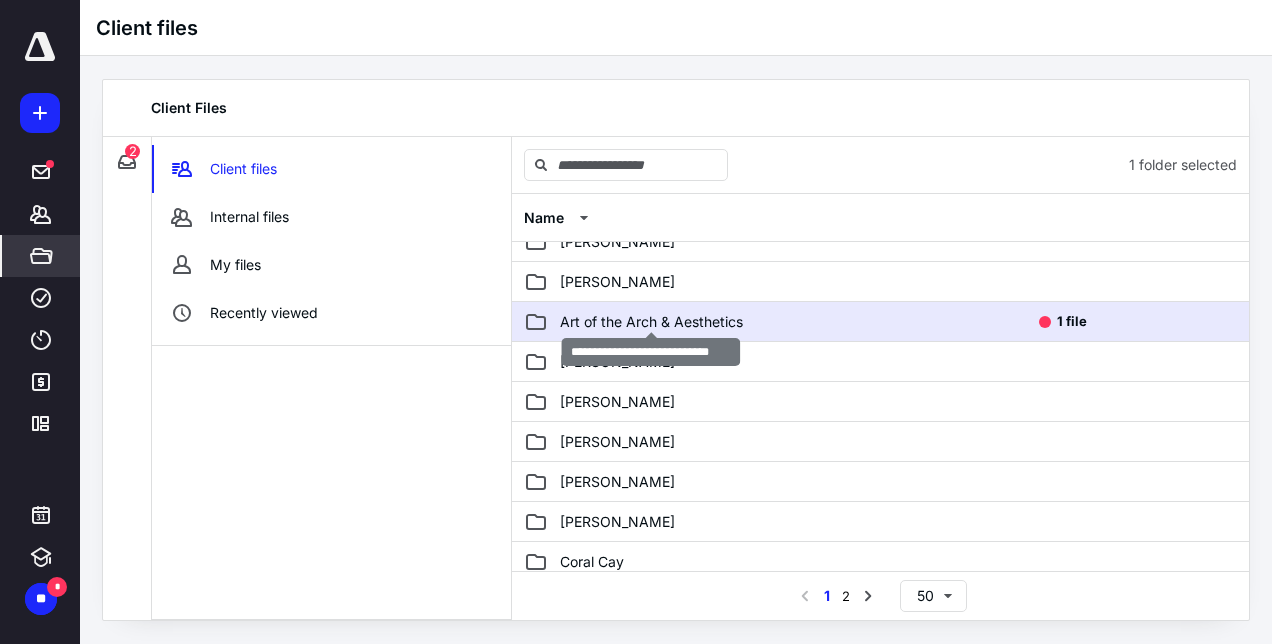 click on "Art of the Arch & Aesthetics" at bounding box center [651, 322] 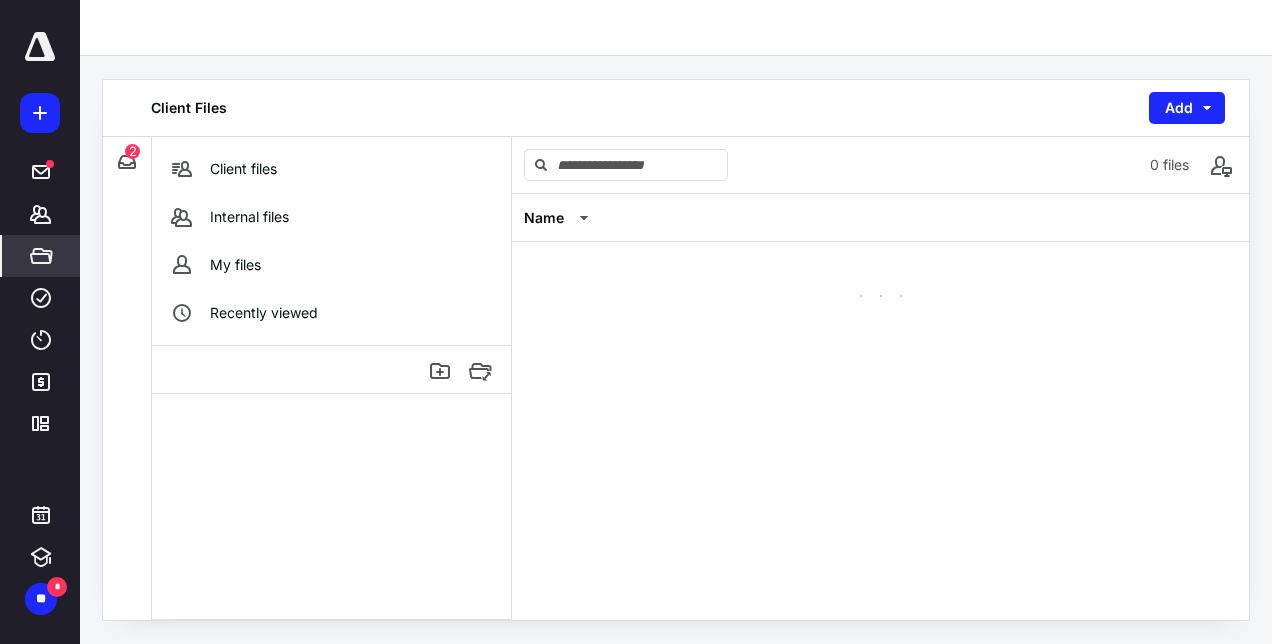 scroll, scrollTop: 0, scrollLeft: 0, axis: both 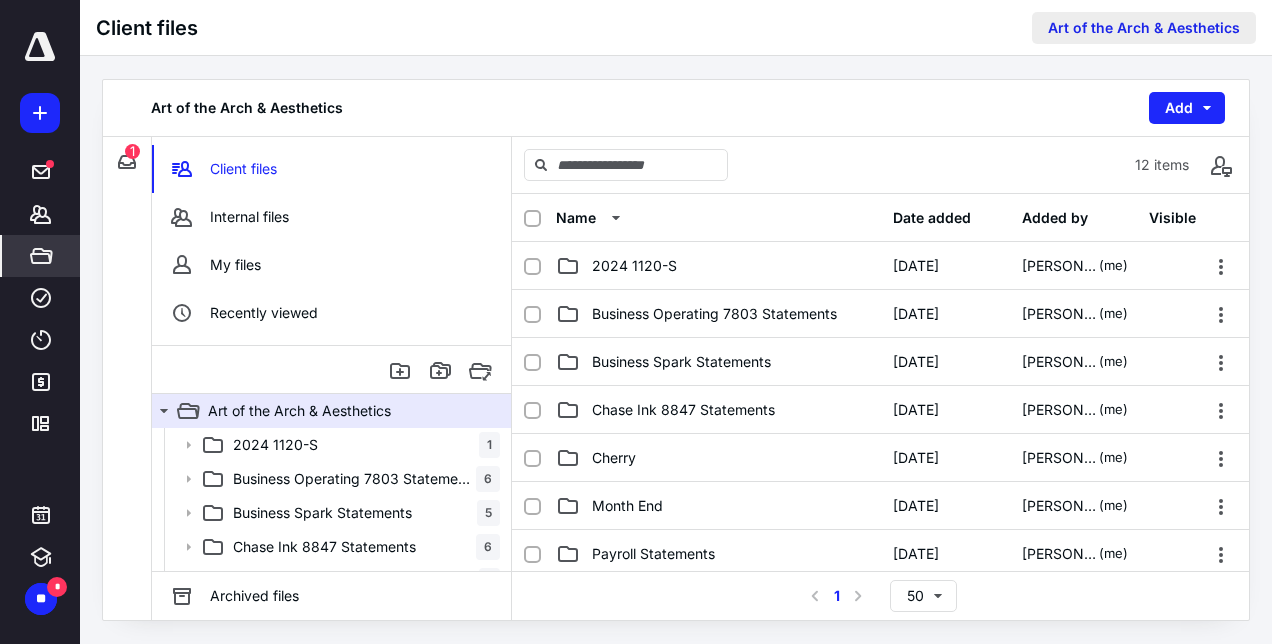 click on "Art of the Arch & Aesthetics" at bounding box center [1144, 28] 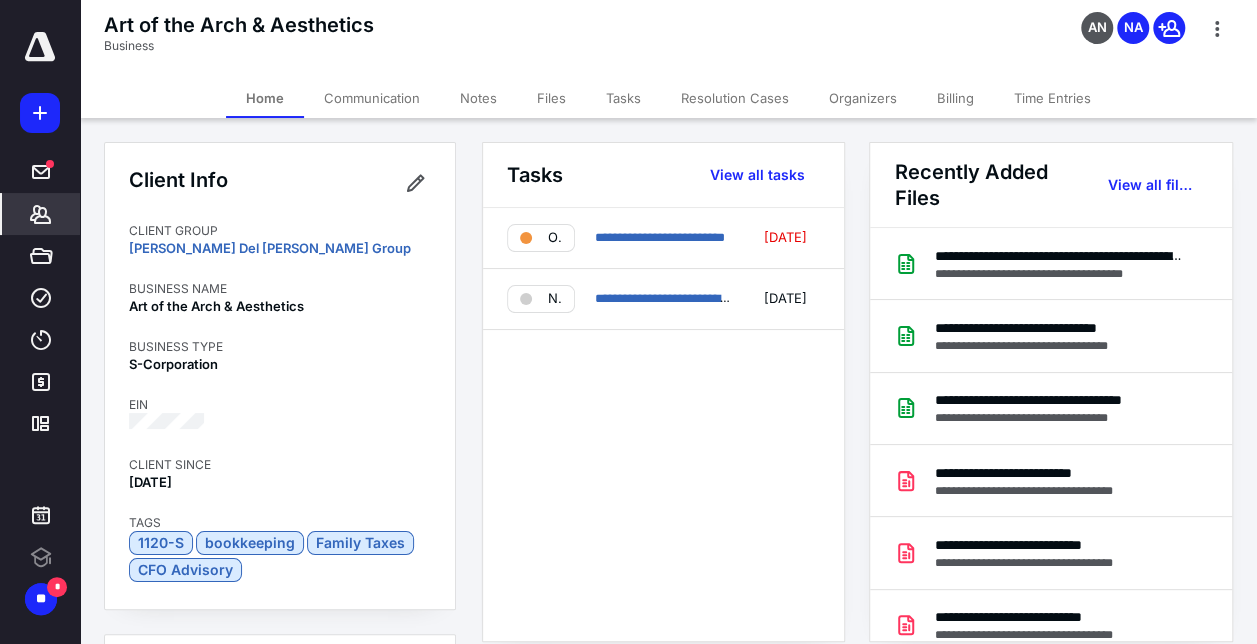 scroll, scrollTop: 0, scrollLeft: 0, axis: both 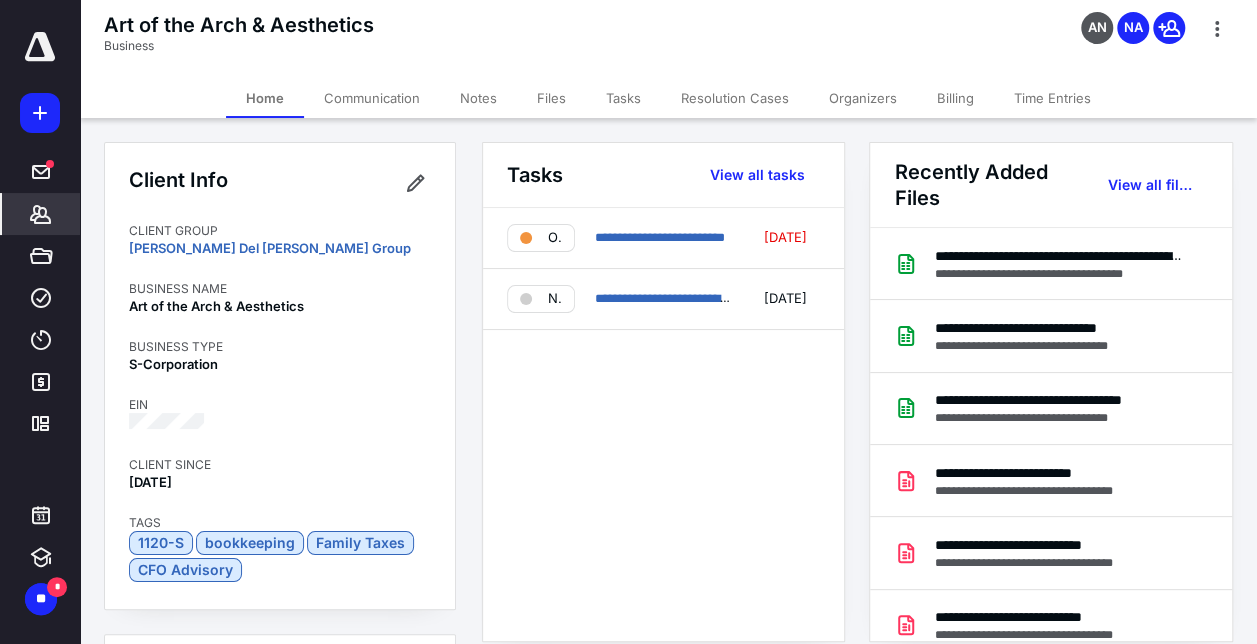 click on "Files" at bounding box center [551, 98] 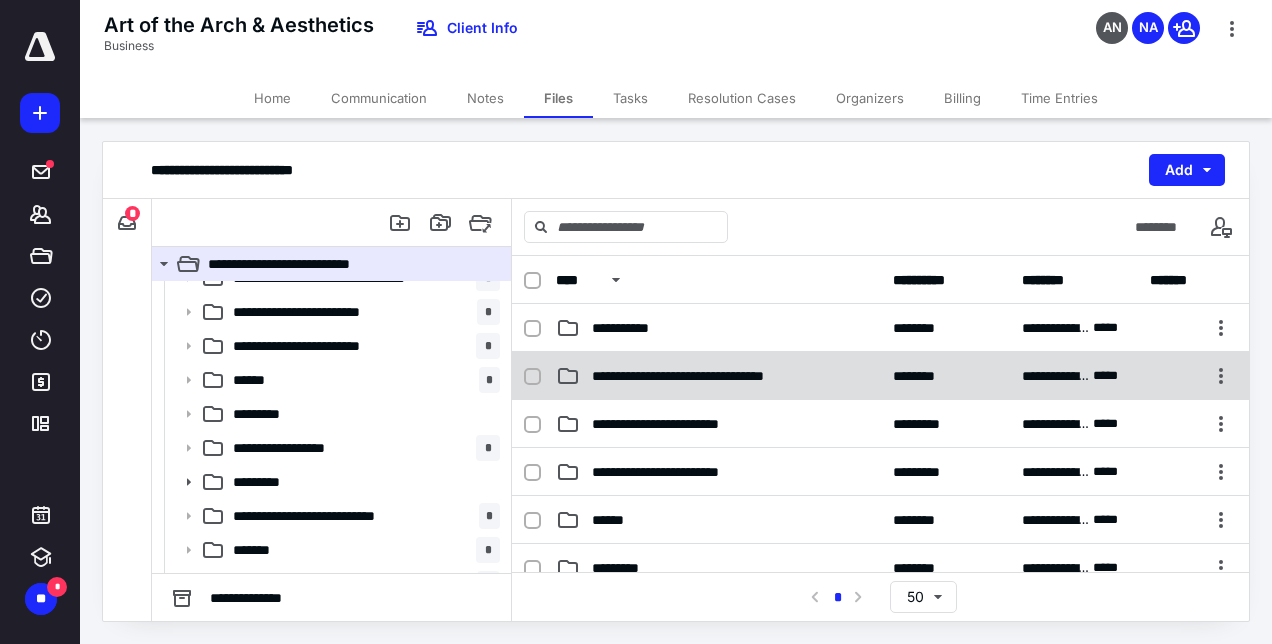 scroll, scrollTop: 0, scrollLeft: 0, axis: both 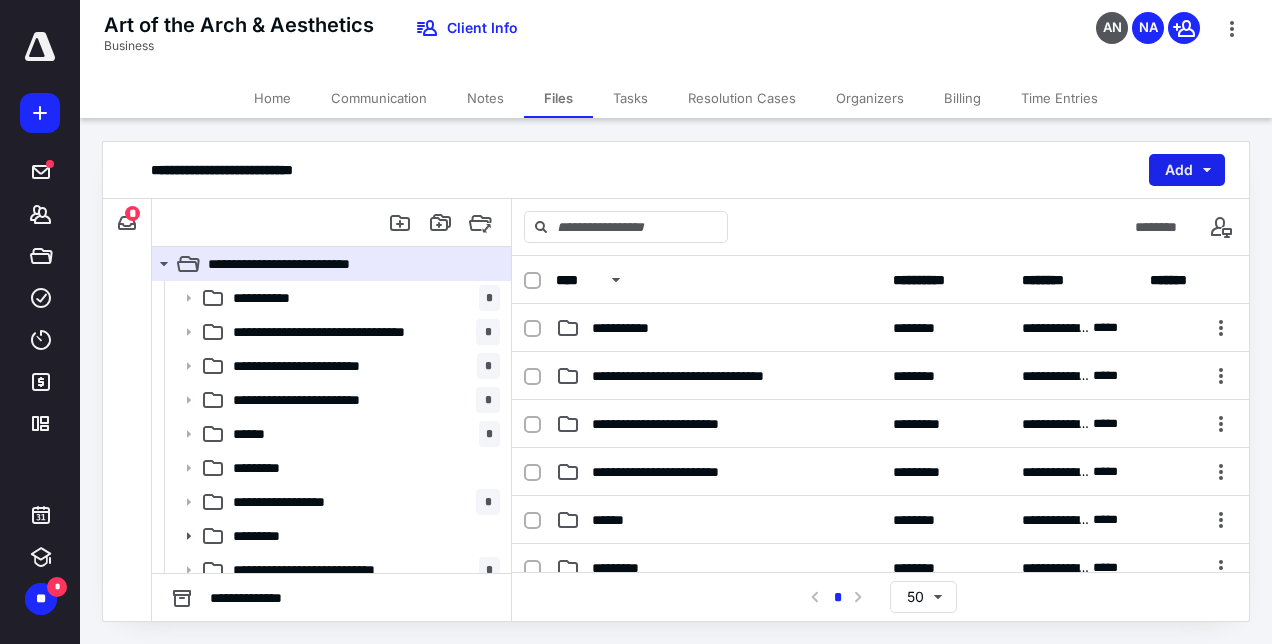 click on "Add" at bounding box center (1187, 170) 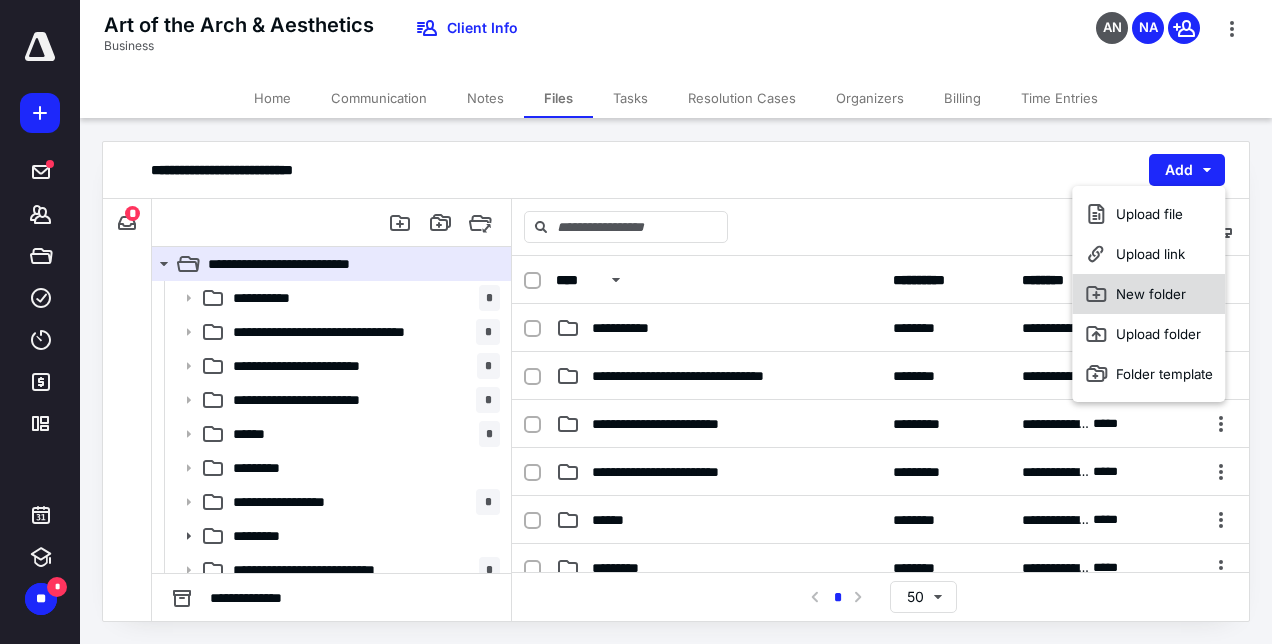 click on "New folder" at bounding box center [1148, 294] 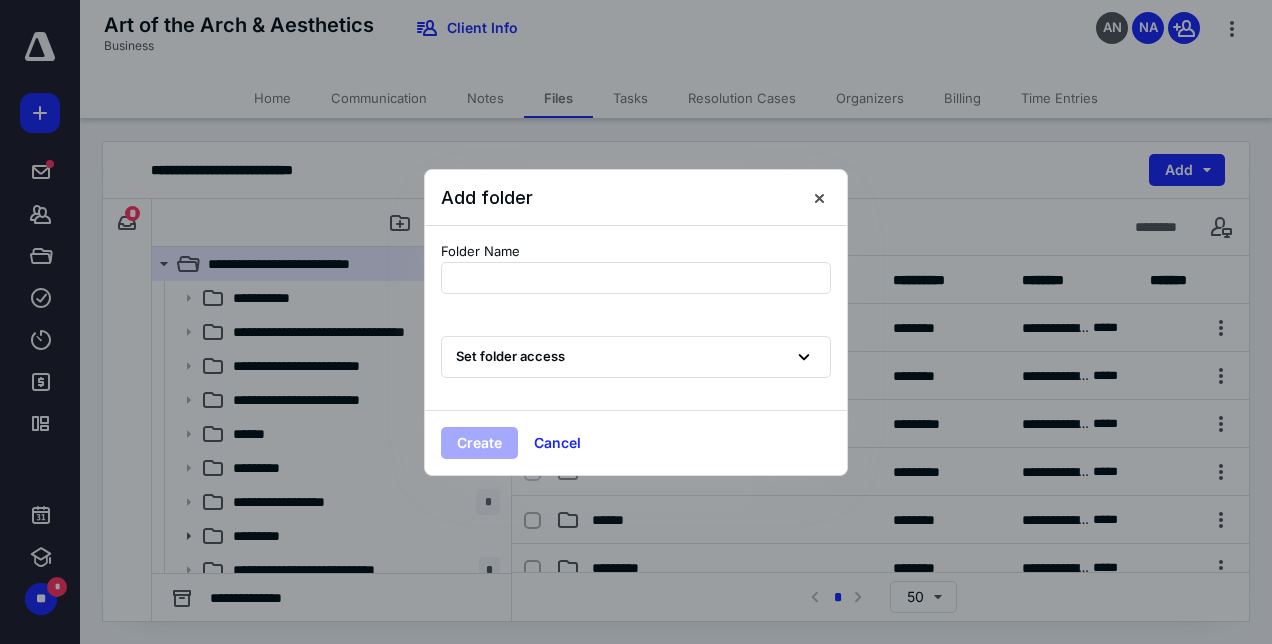 type on "*" 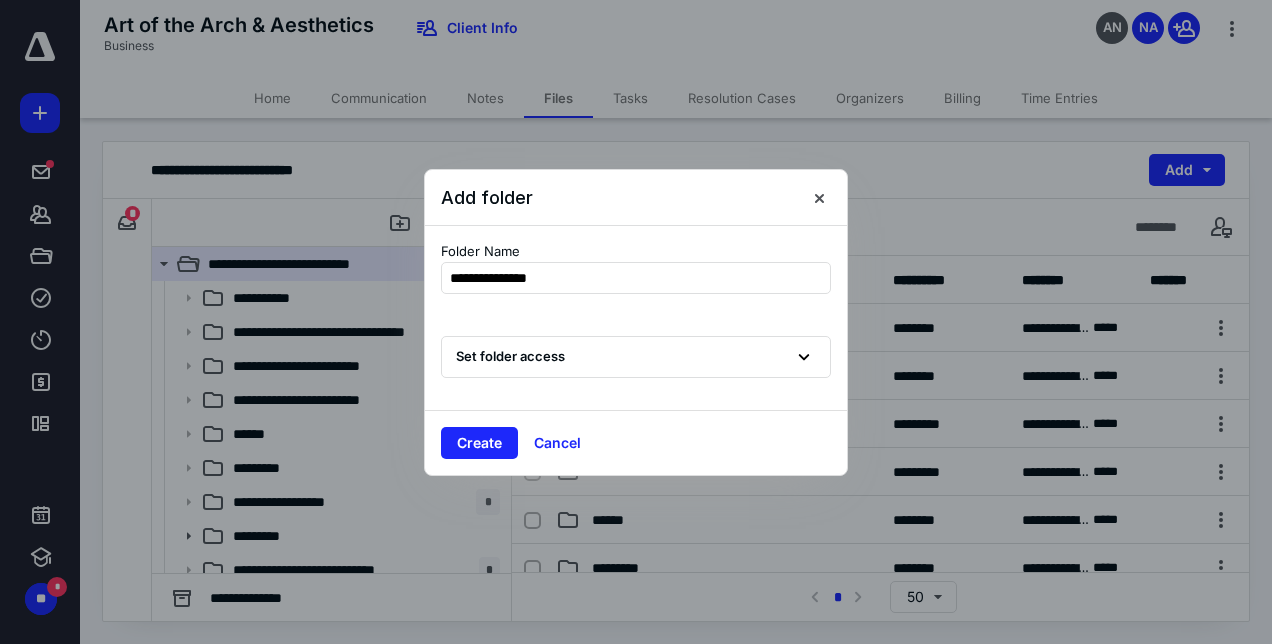 type on "**********" 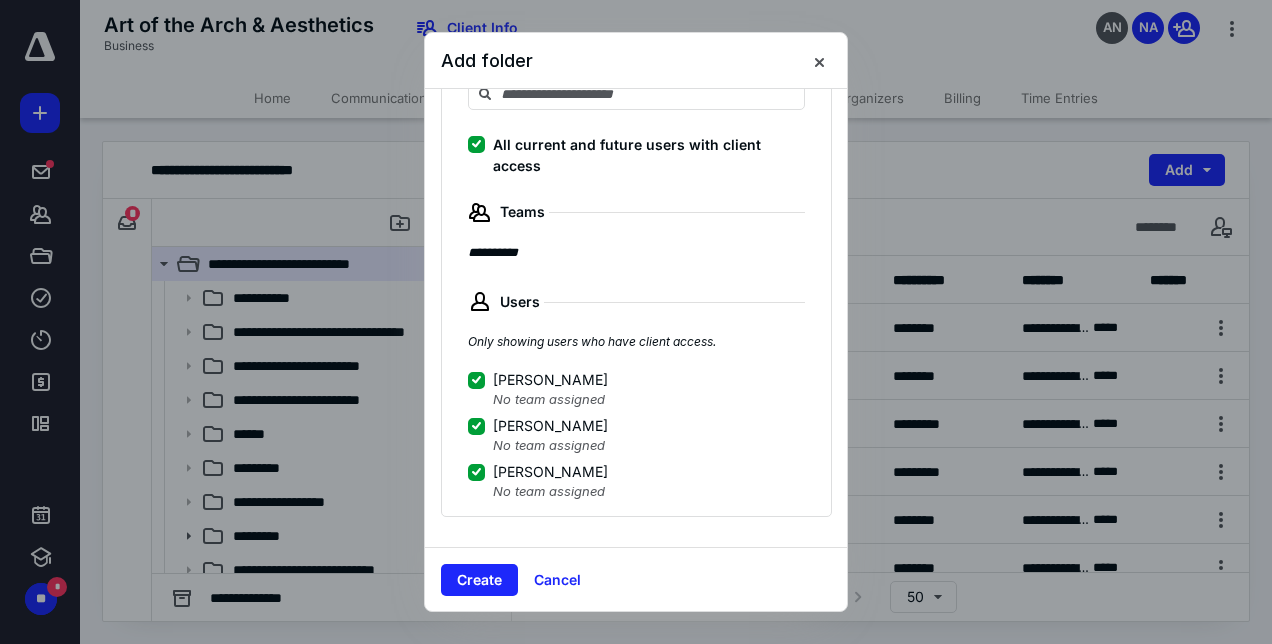 scroll, scrollTop: 167, scrollLeft: 0, axis: vertical 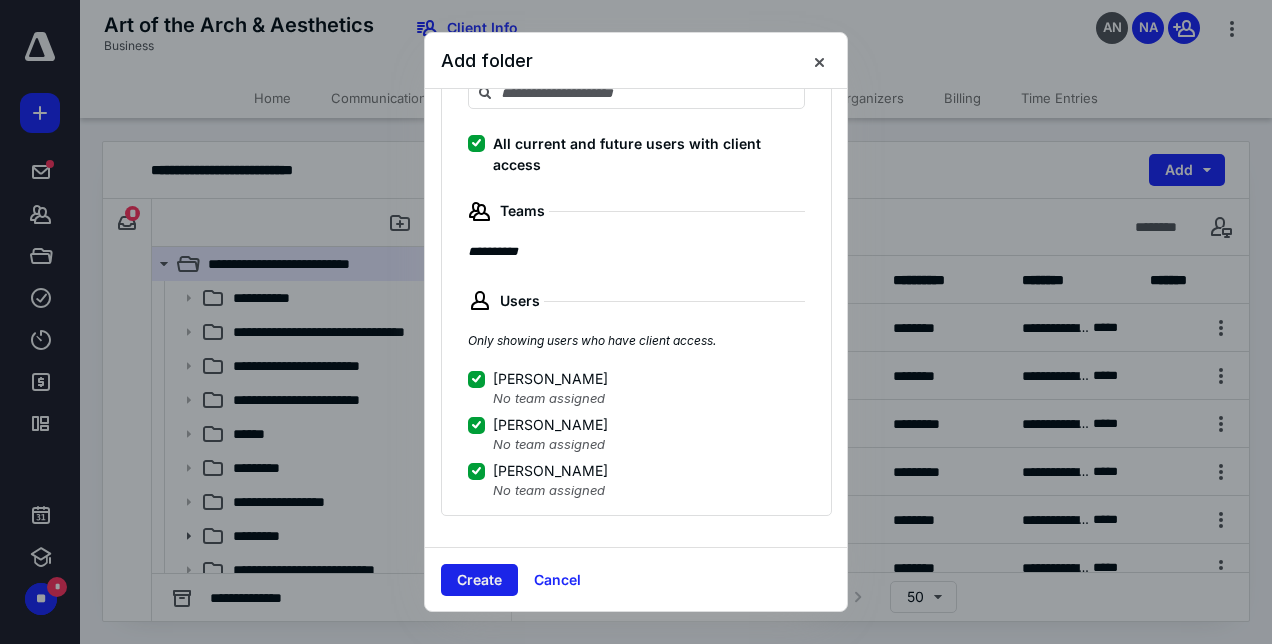 click on "Create" at bounding box center [479, 580] 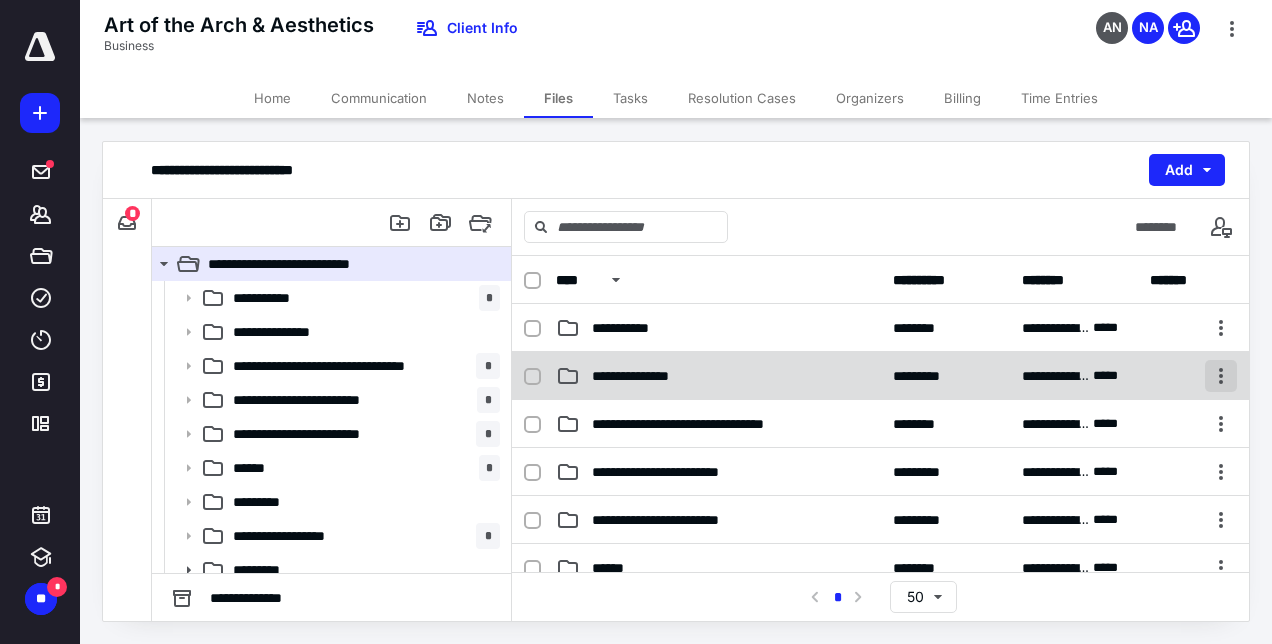 click at bounding box center (1221, 376) 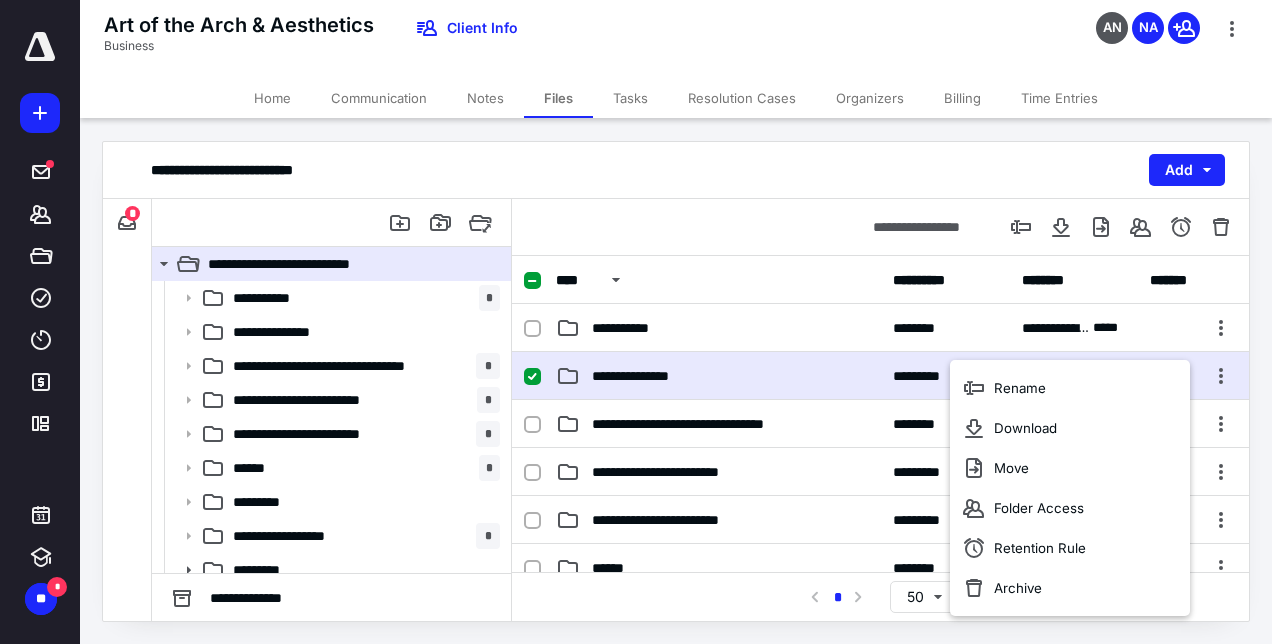 click on "**********" at bounding box center [676, 170] 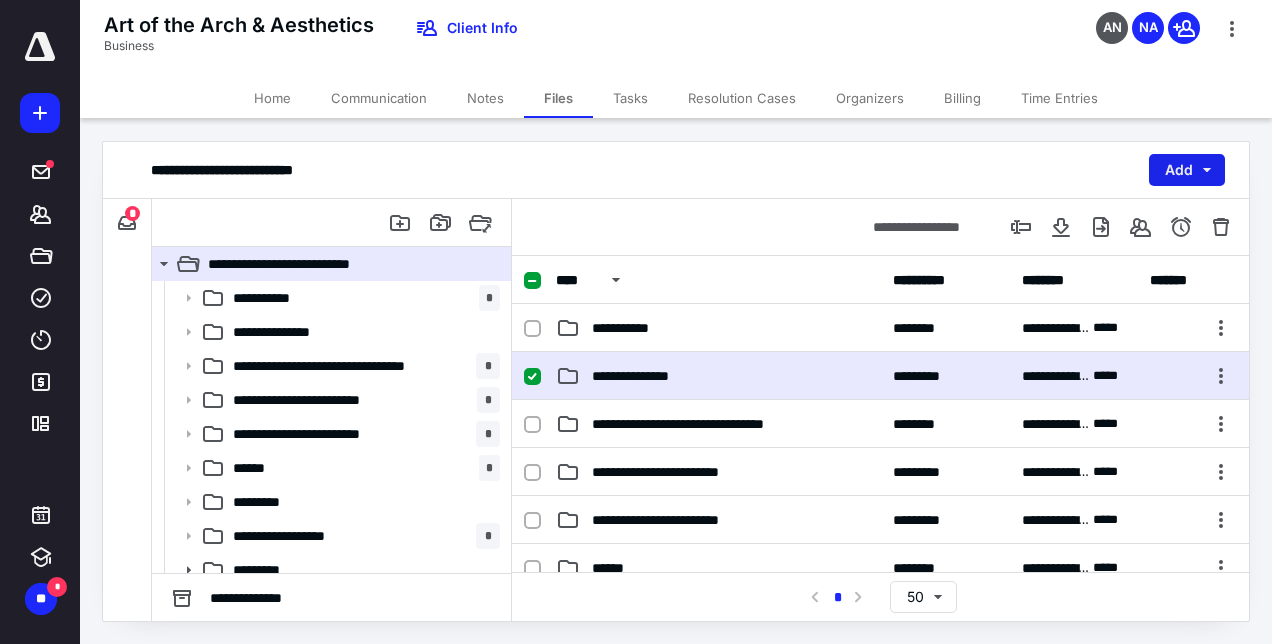 click on "Add" at bounding box center (1187, 170) 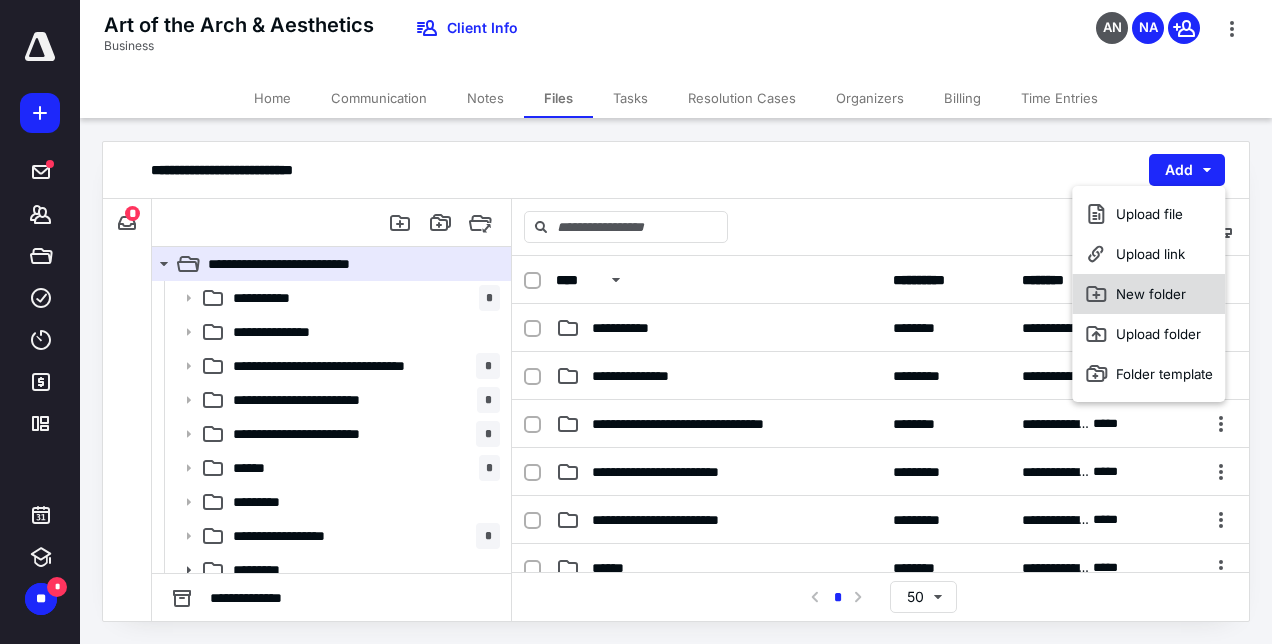 click on "New folder" at bounding box center [1148, 294] 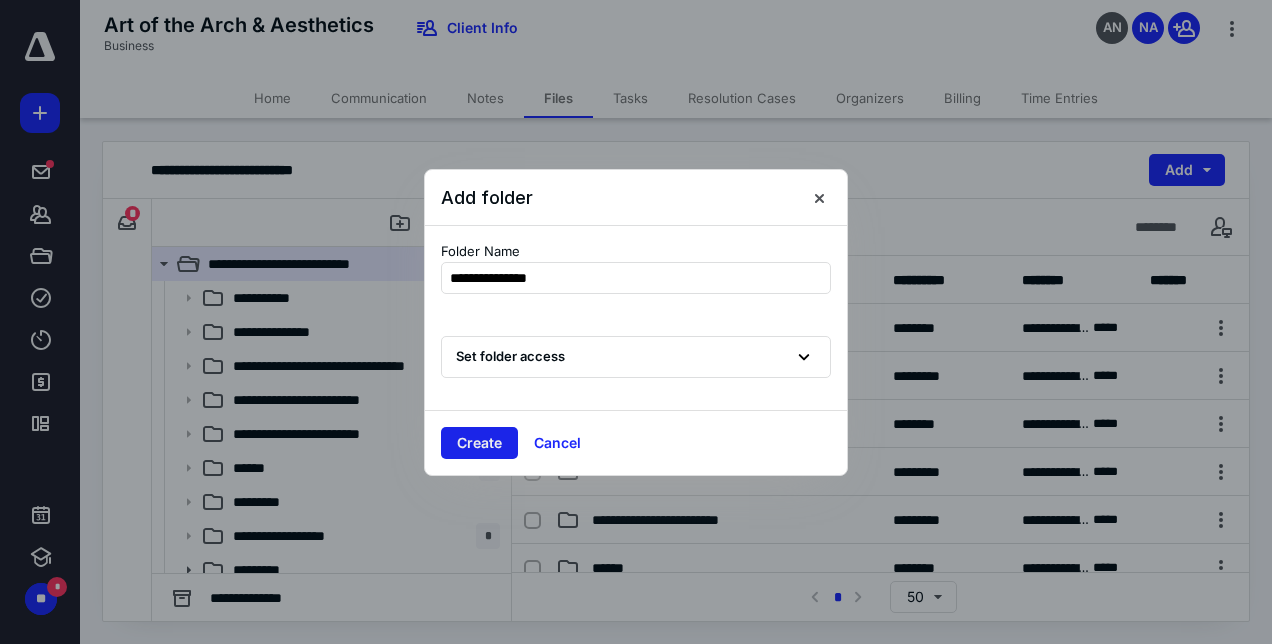 type on "**********" 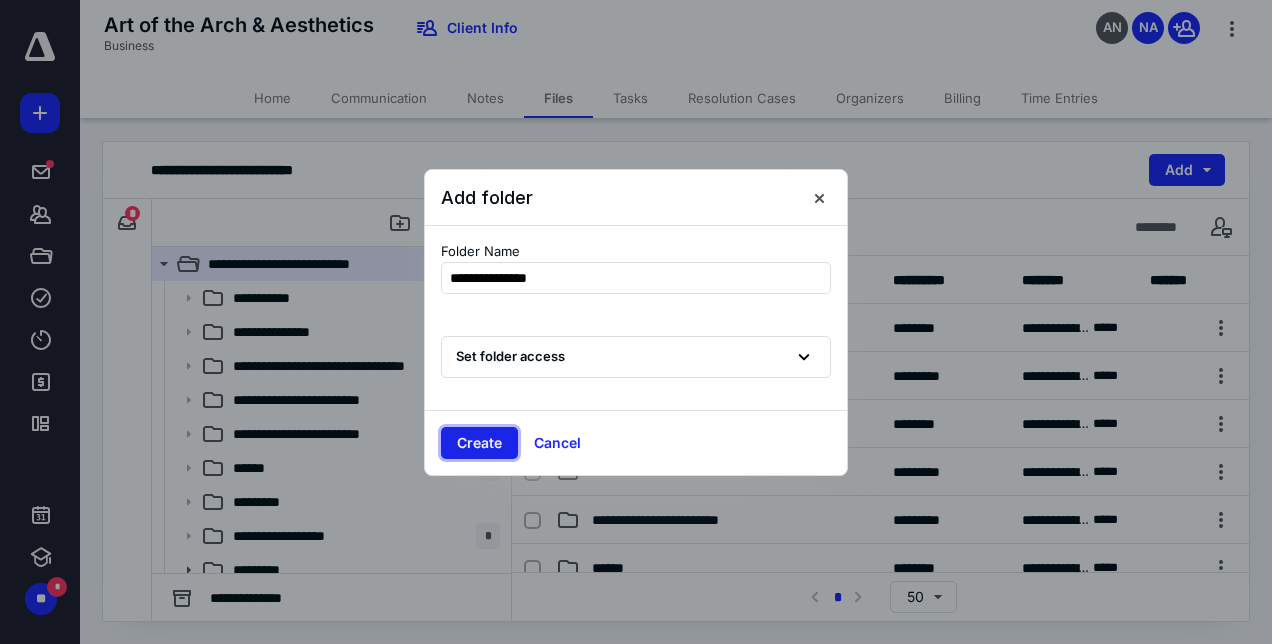click on "Create" at bounding box center (479, 443) 